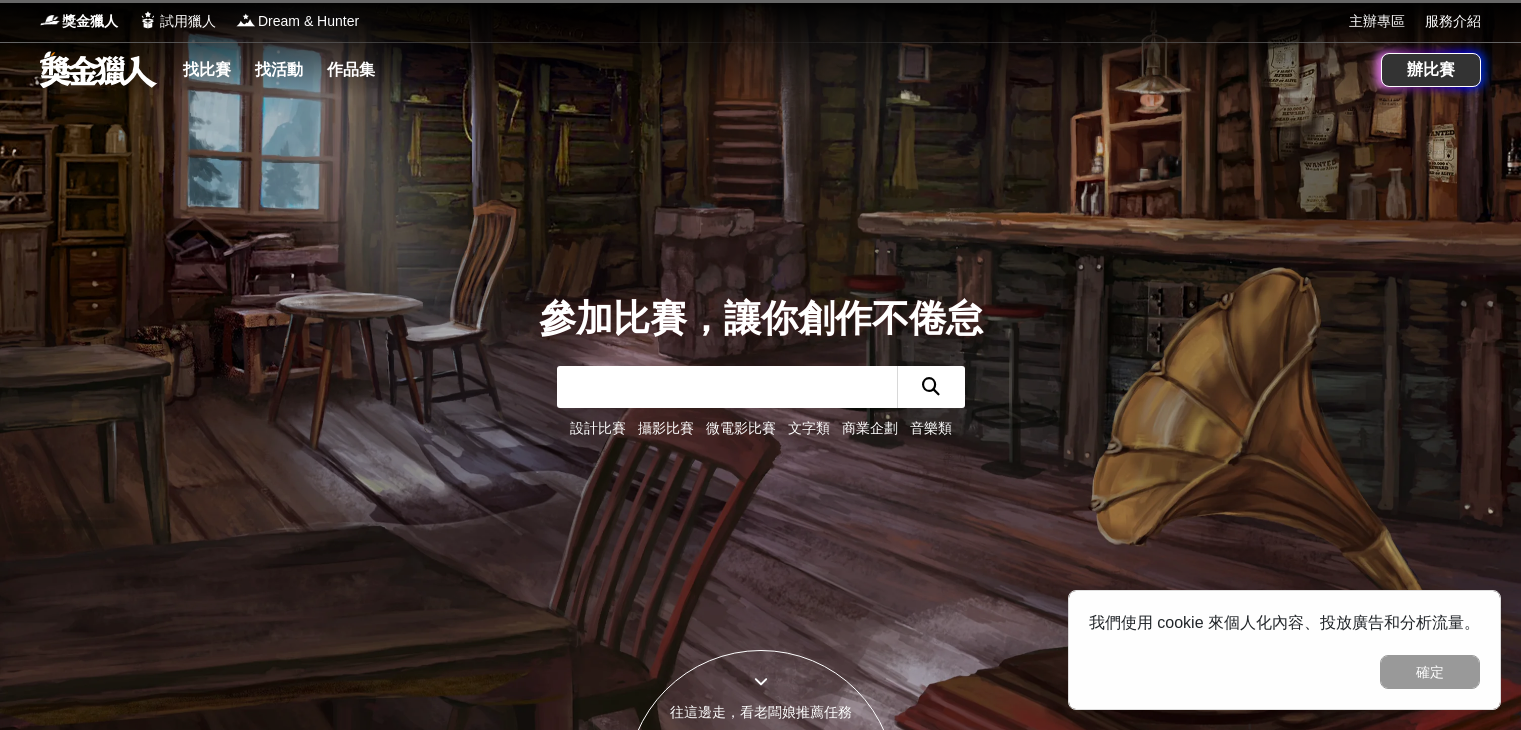 scroll, scrollTop: 0, scrollLeft: 0, axis: both 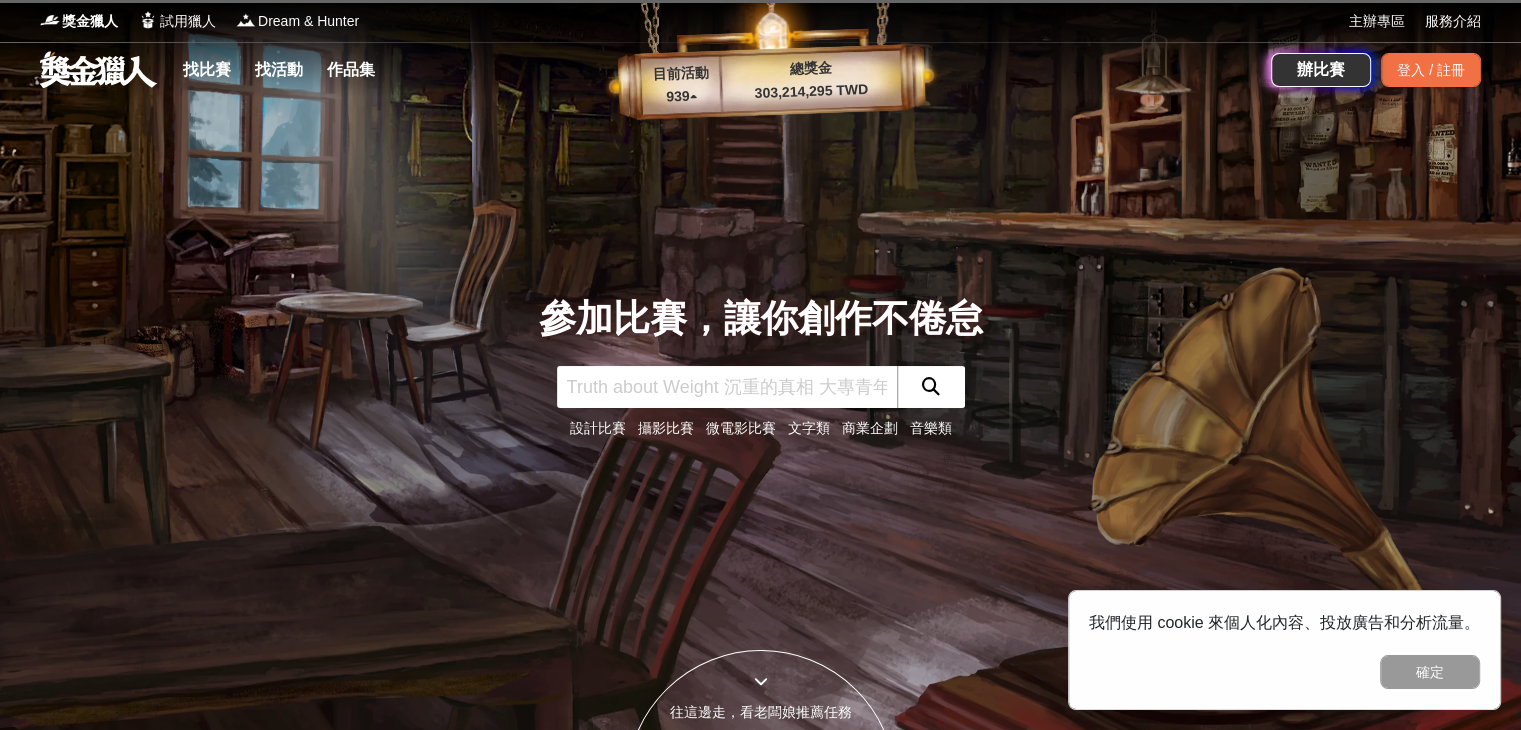 click on "找比賽" at bounding box center [207, 70] 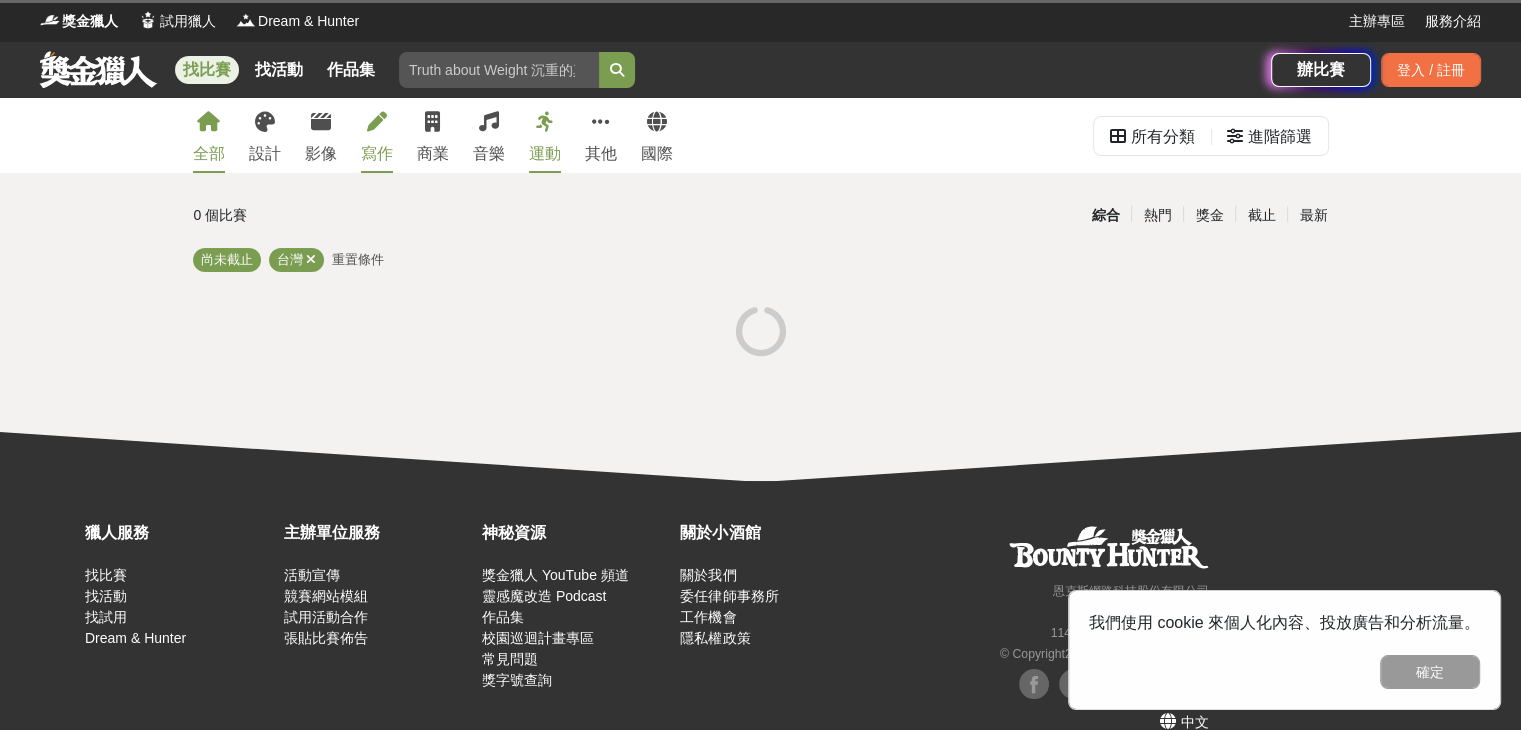 click on "寫作" at bounding box center (377, 154) 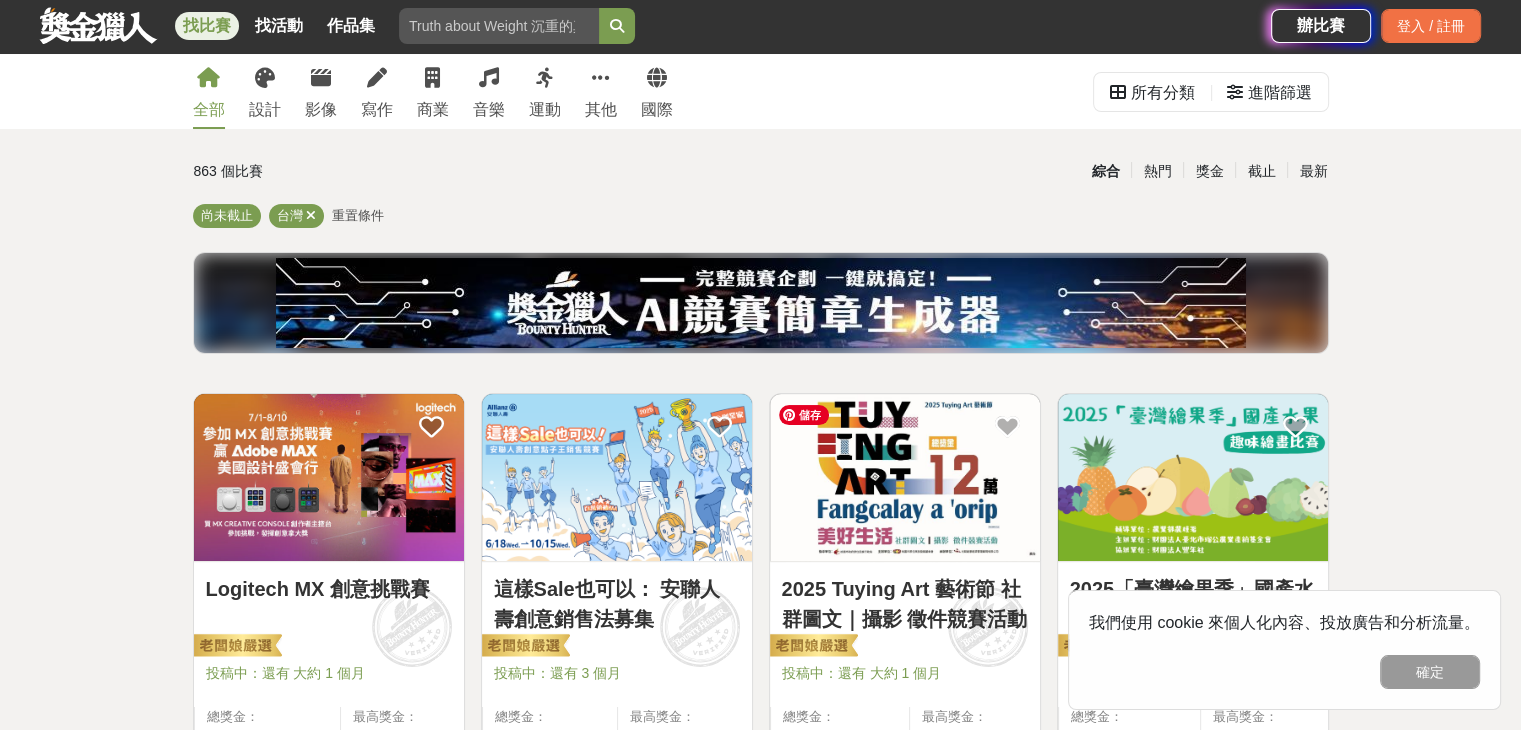 scroll, scrollTop: 0, scrollLeft: 0, axis: both 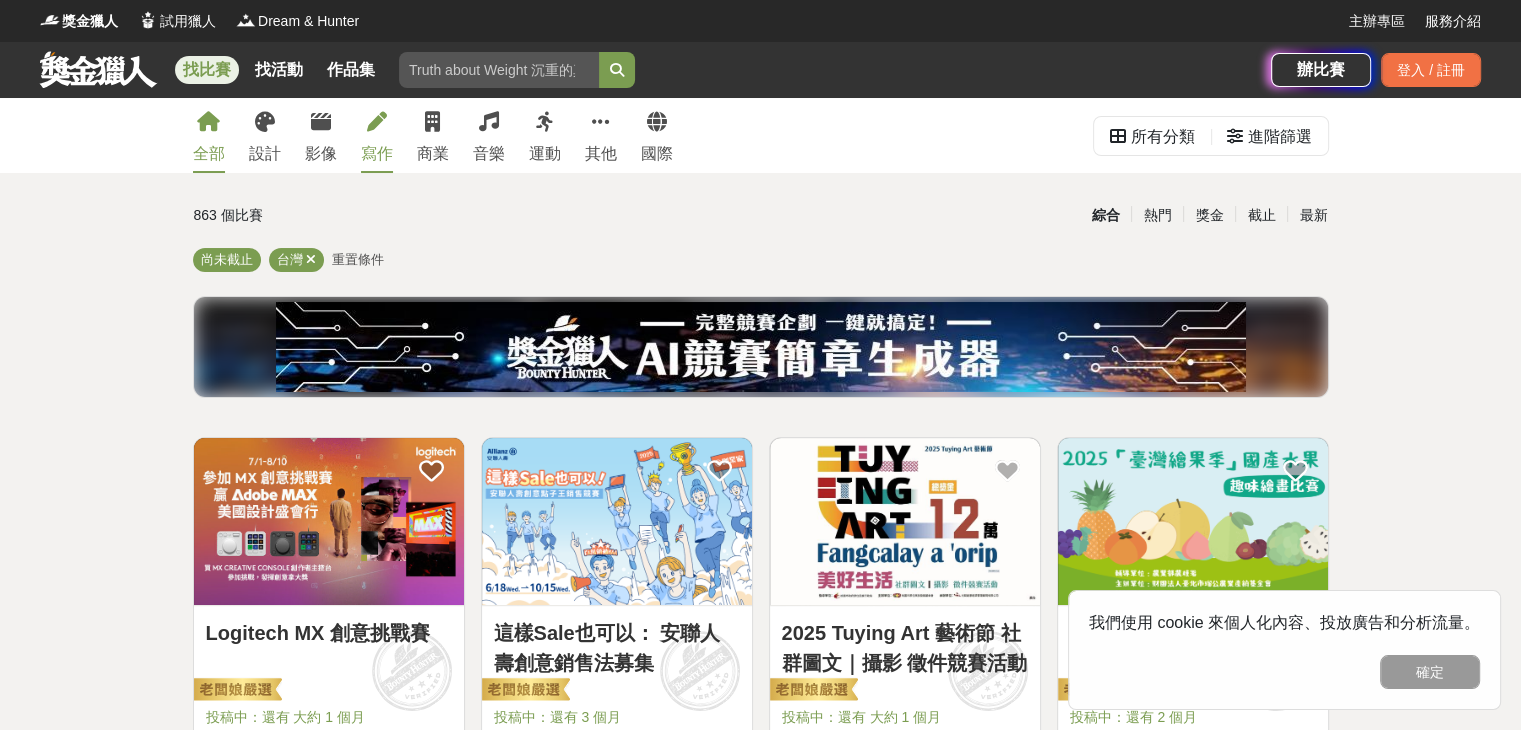 click at bounding box center (377, 122) 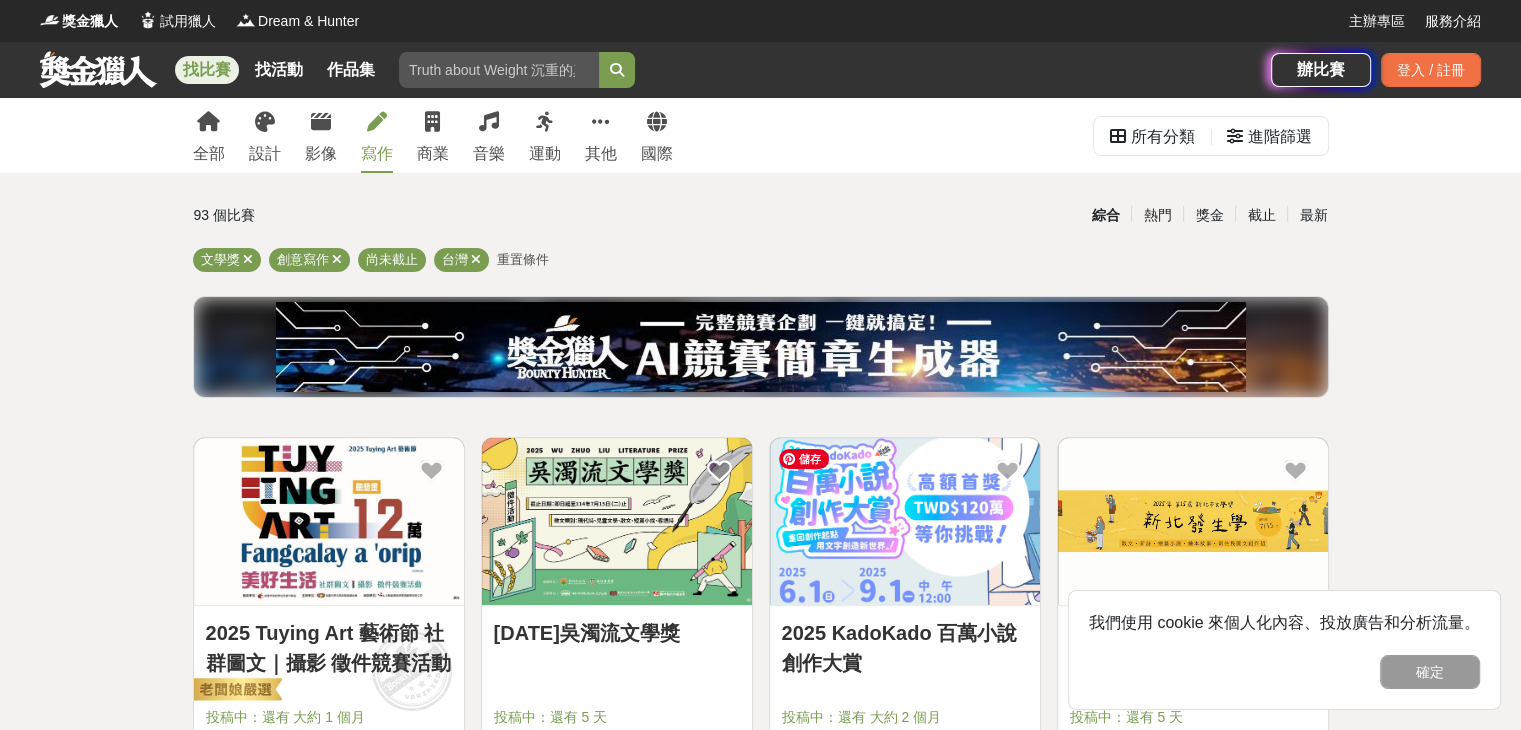scroll, scrollTop: 400, scrollLeft: 0, axis: vertical 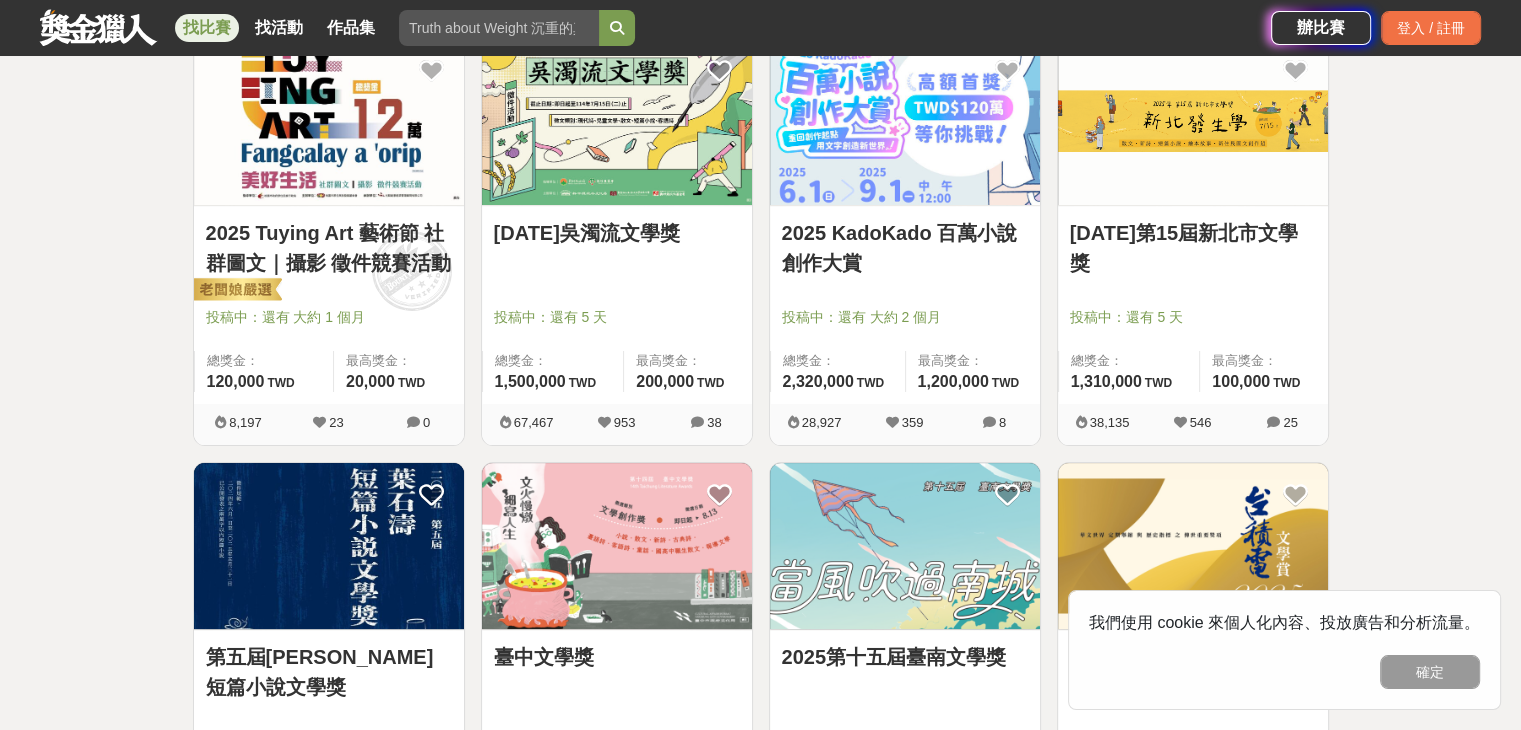 click on "2025 KadoKado 百萬小說創作大賞" at bounding box center (905, 248) 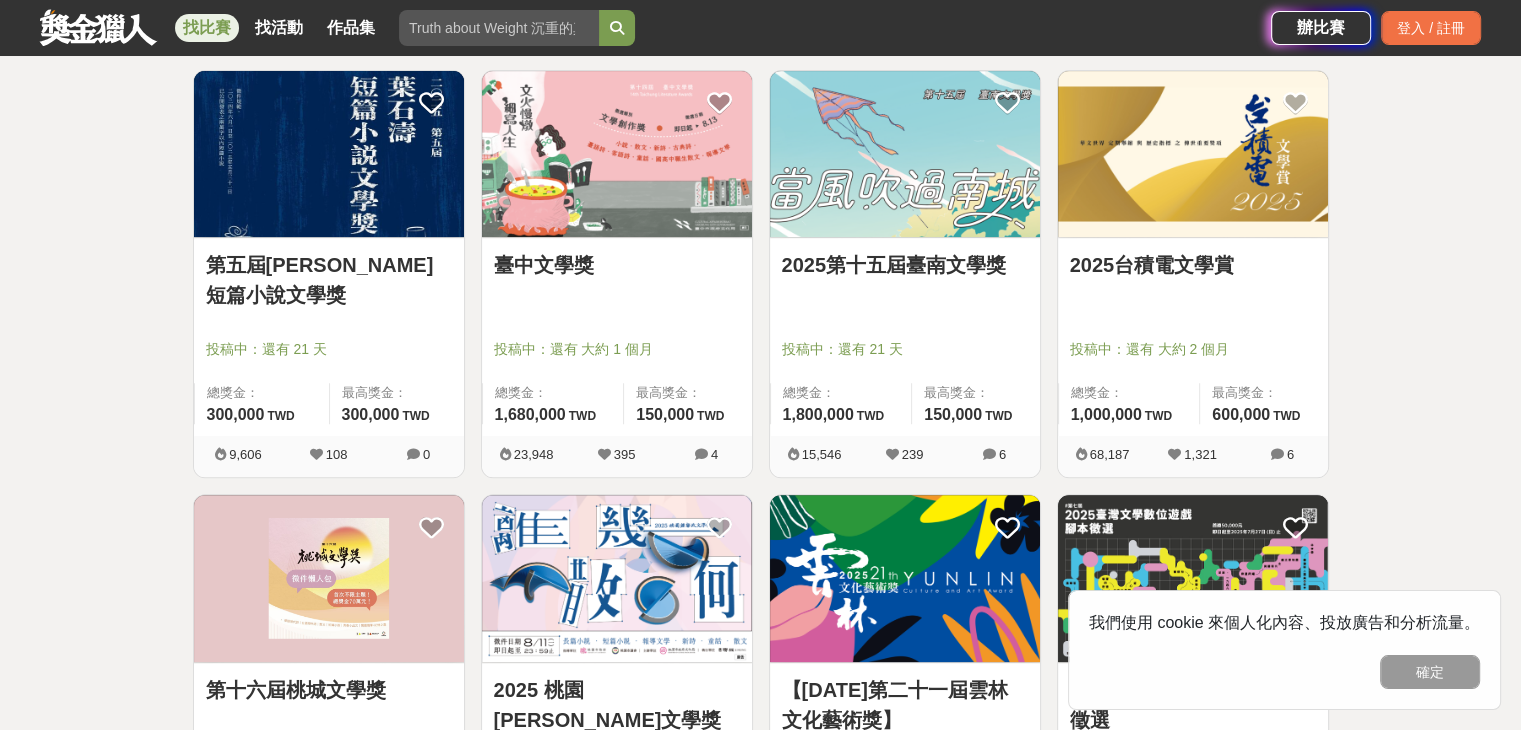 scroll, scrollTop: 800, scrollLeft: 0, axis: vertical 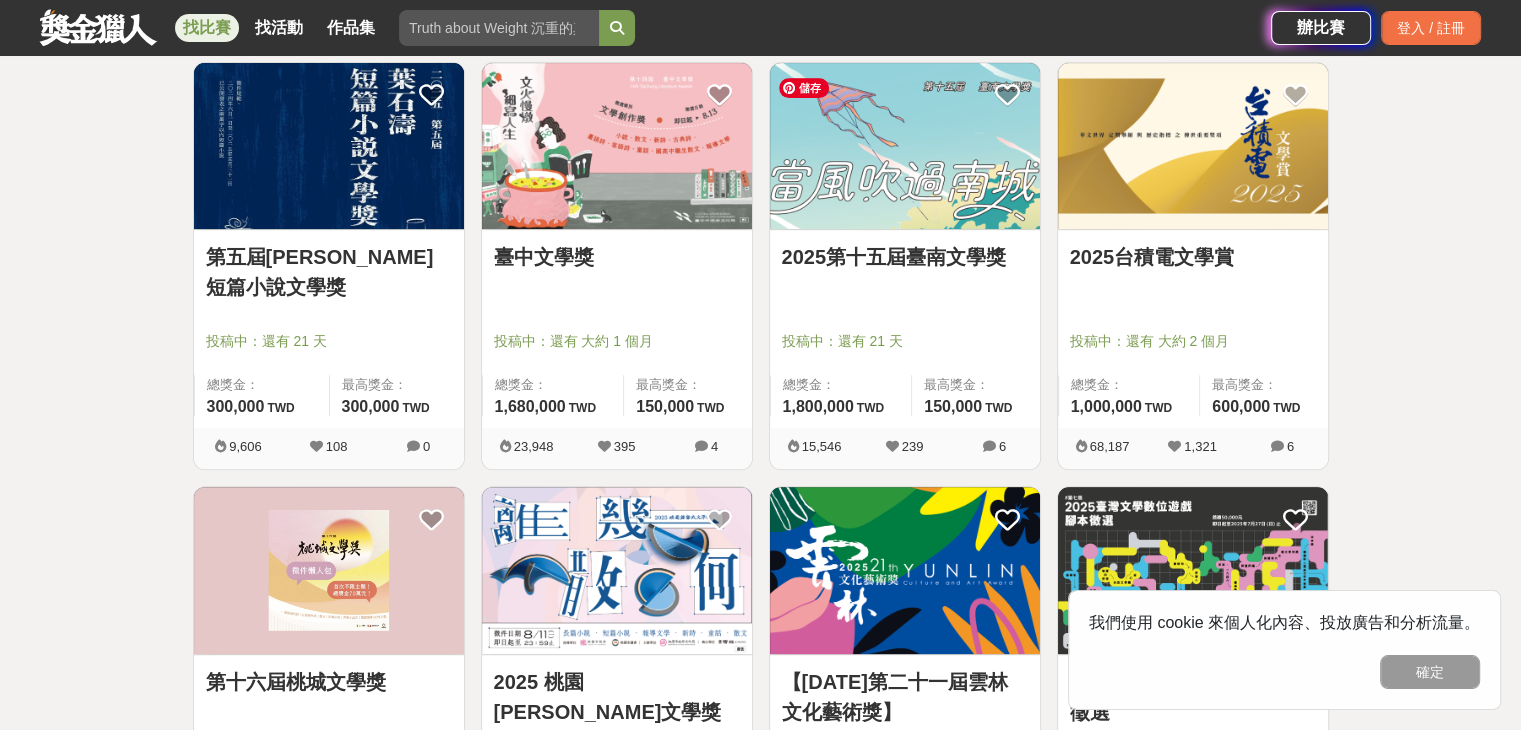 click at bounding box center [905, 146] 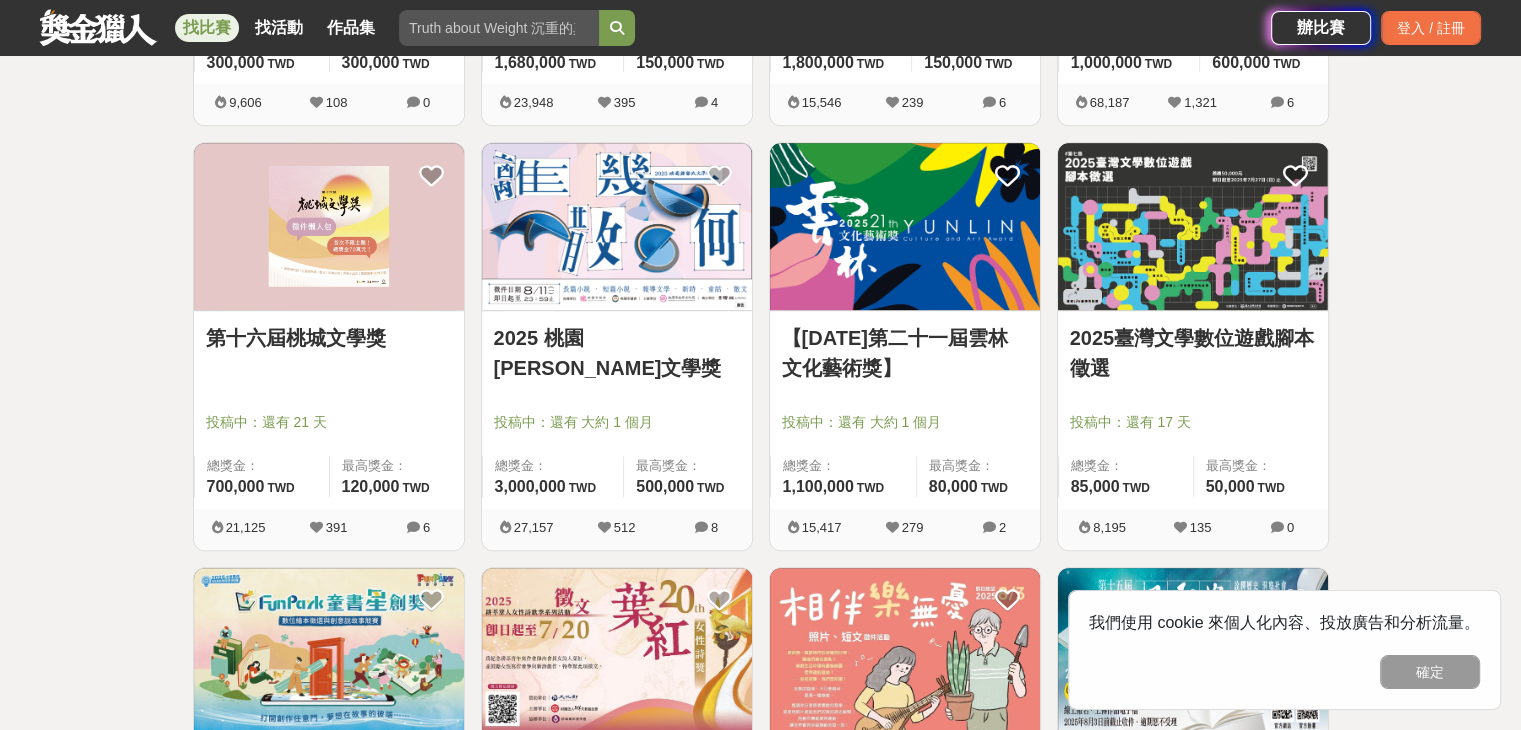 scroll, scrollTop: 1300, scrollLeft: 0, axis: vertical 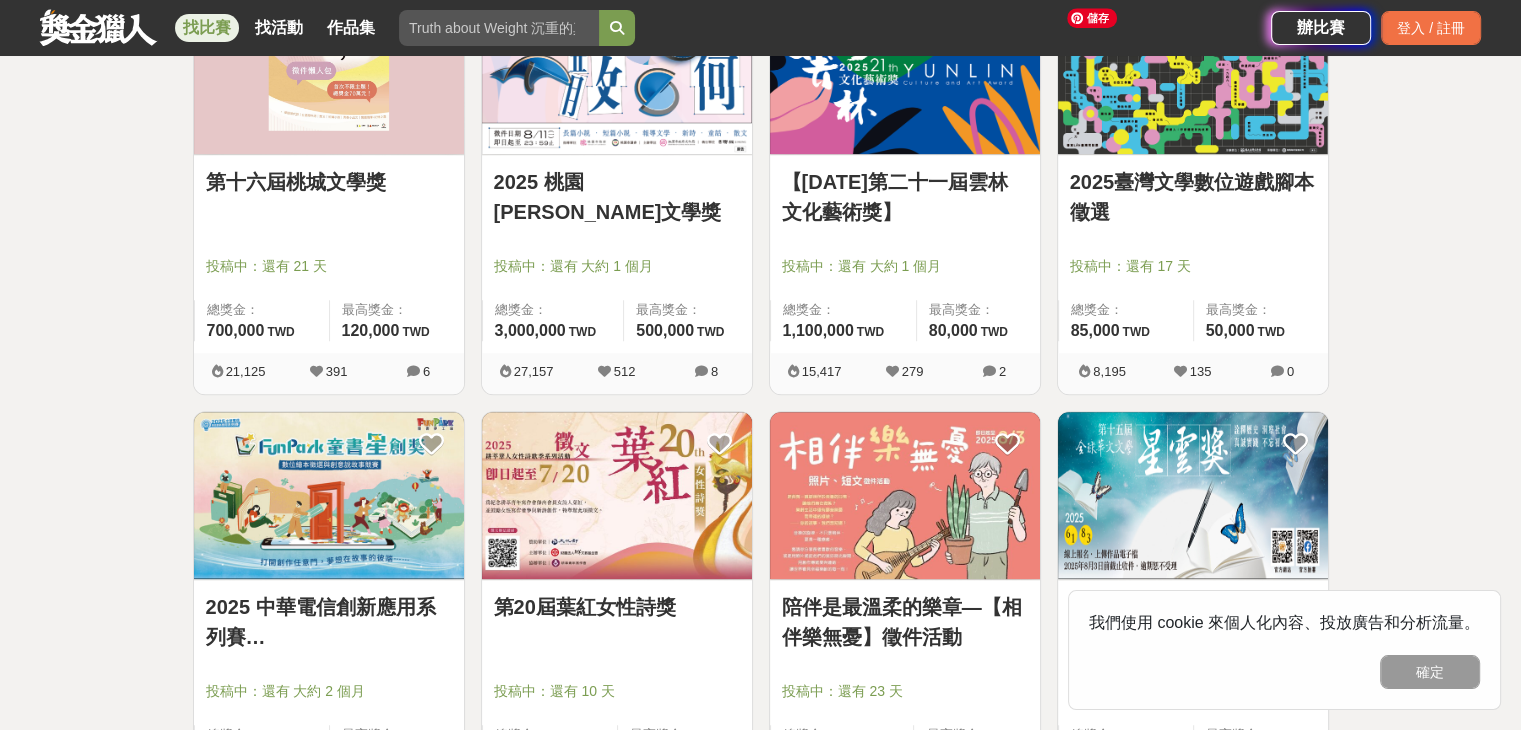 click at bounding box center [1193, 70] 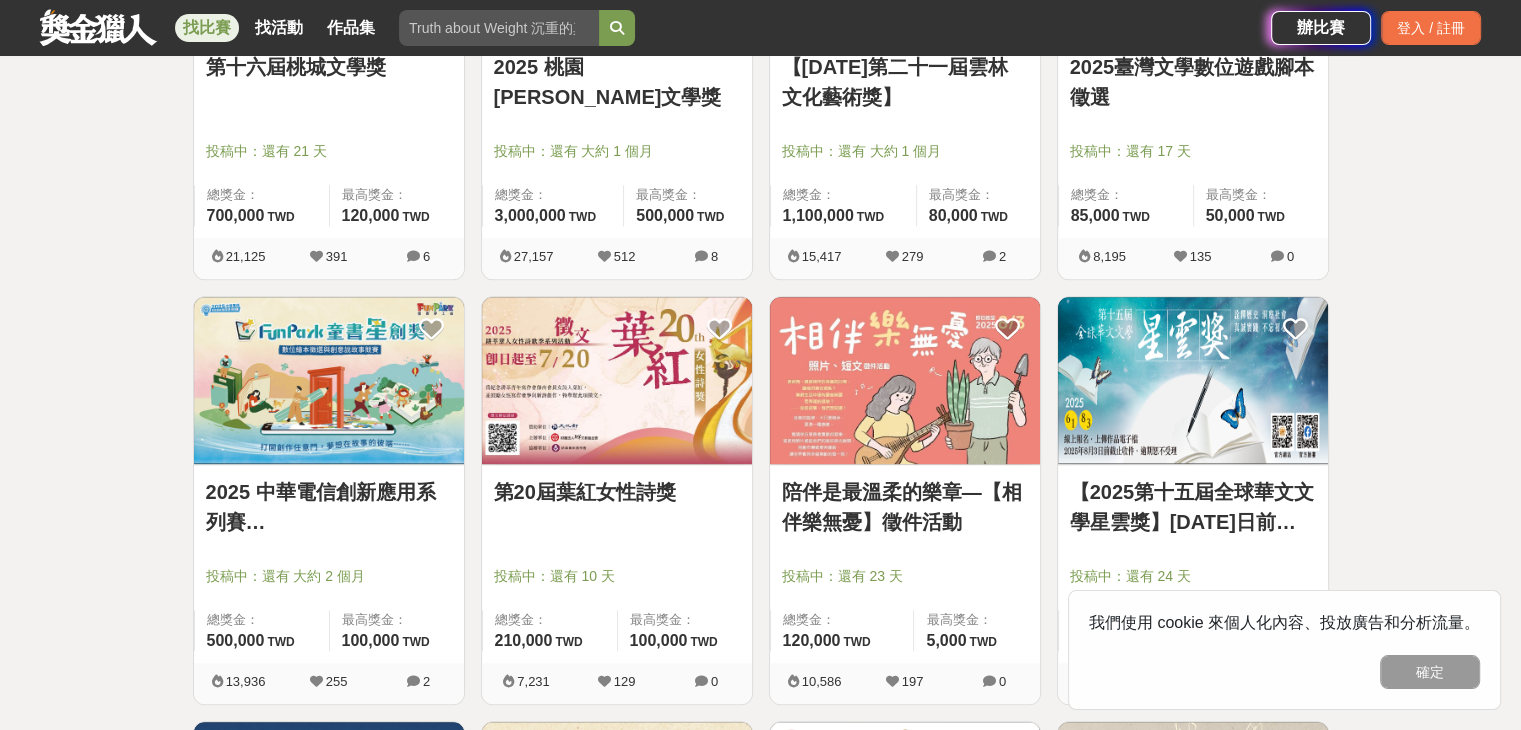 scroll, scrollTop: 1500, scrollLeft: 0, axis: vertical 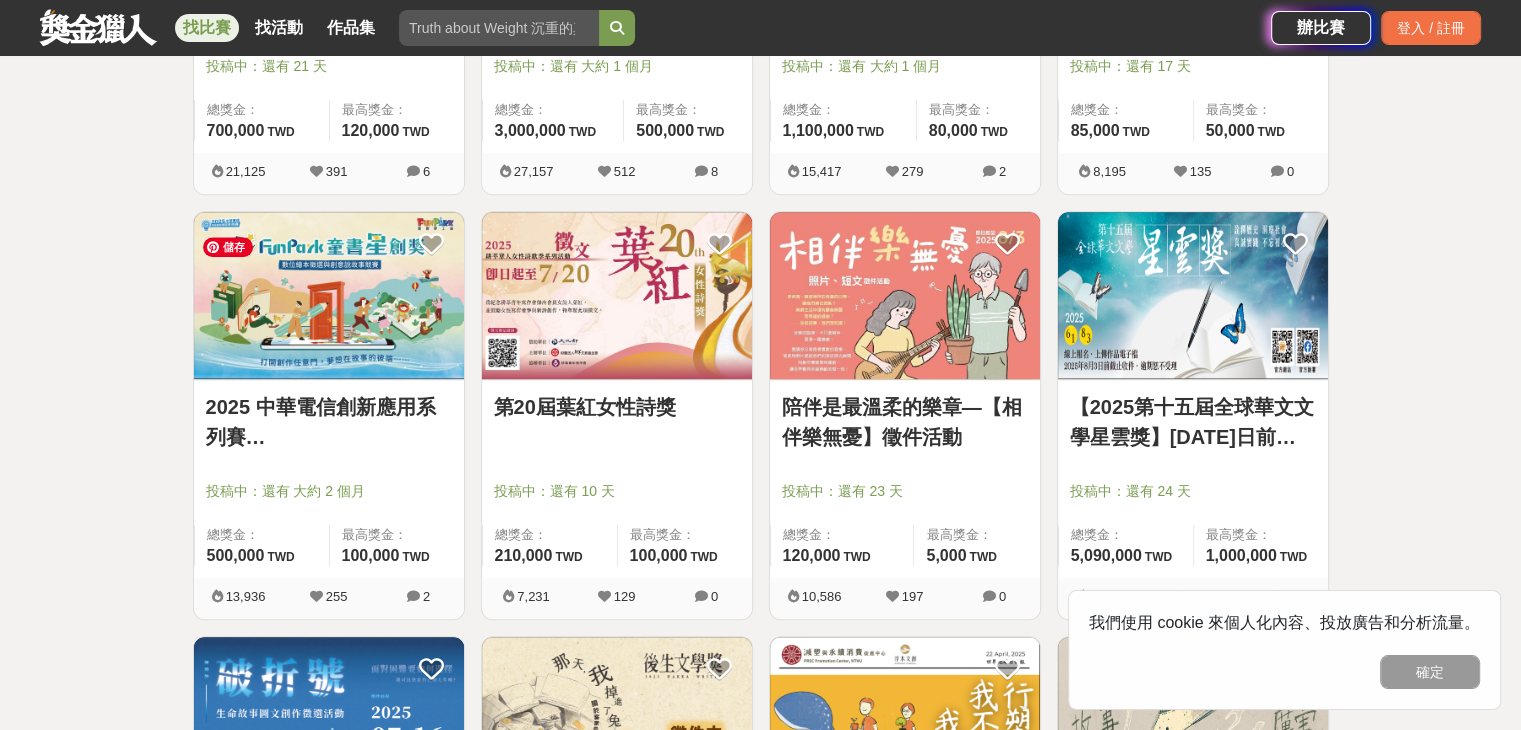 click at bounding box center [329, 295] 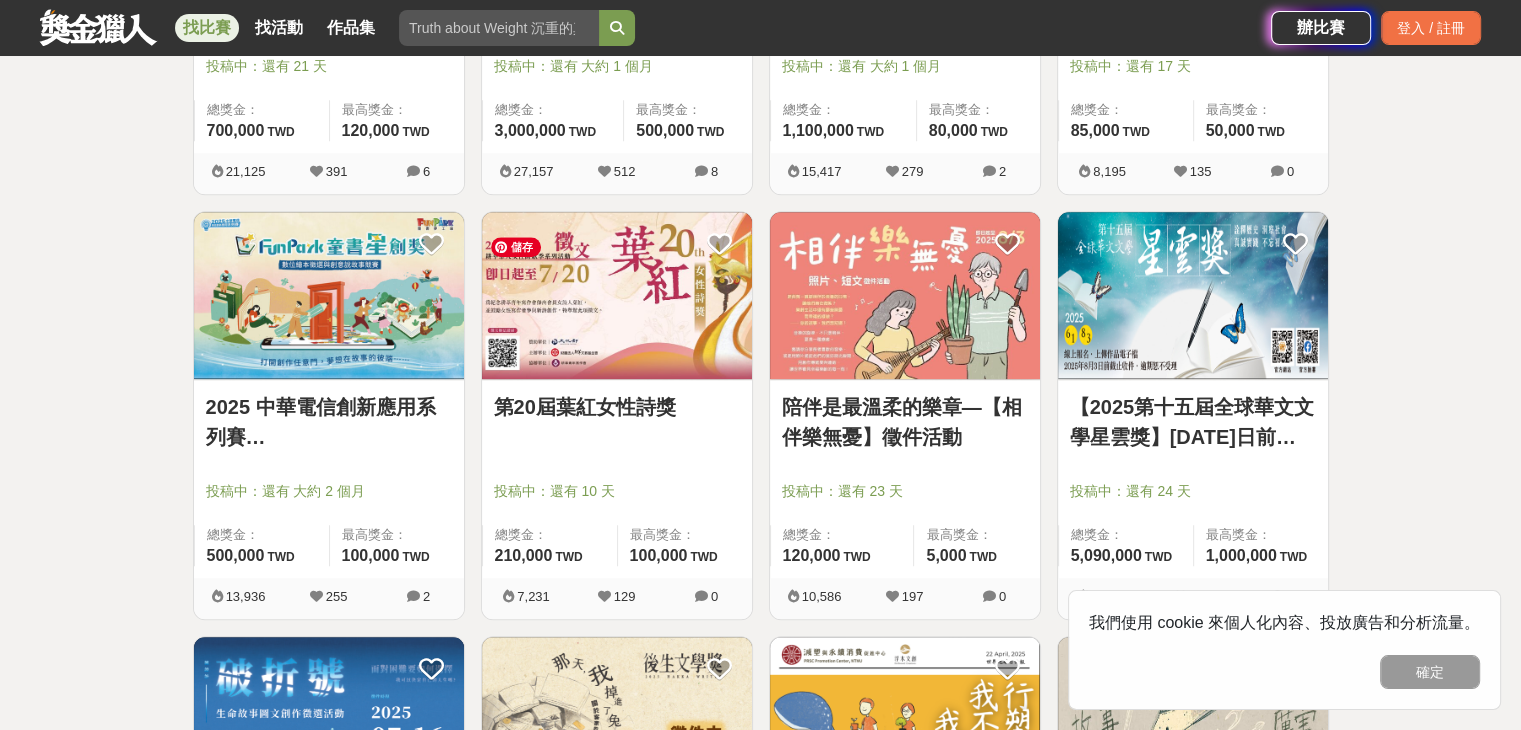 click at bounding box center [617, 295] 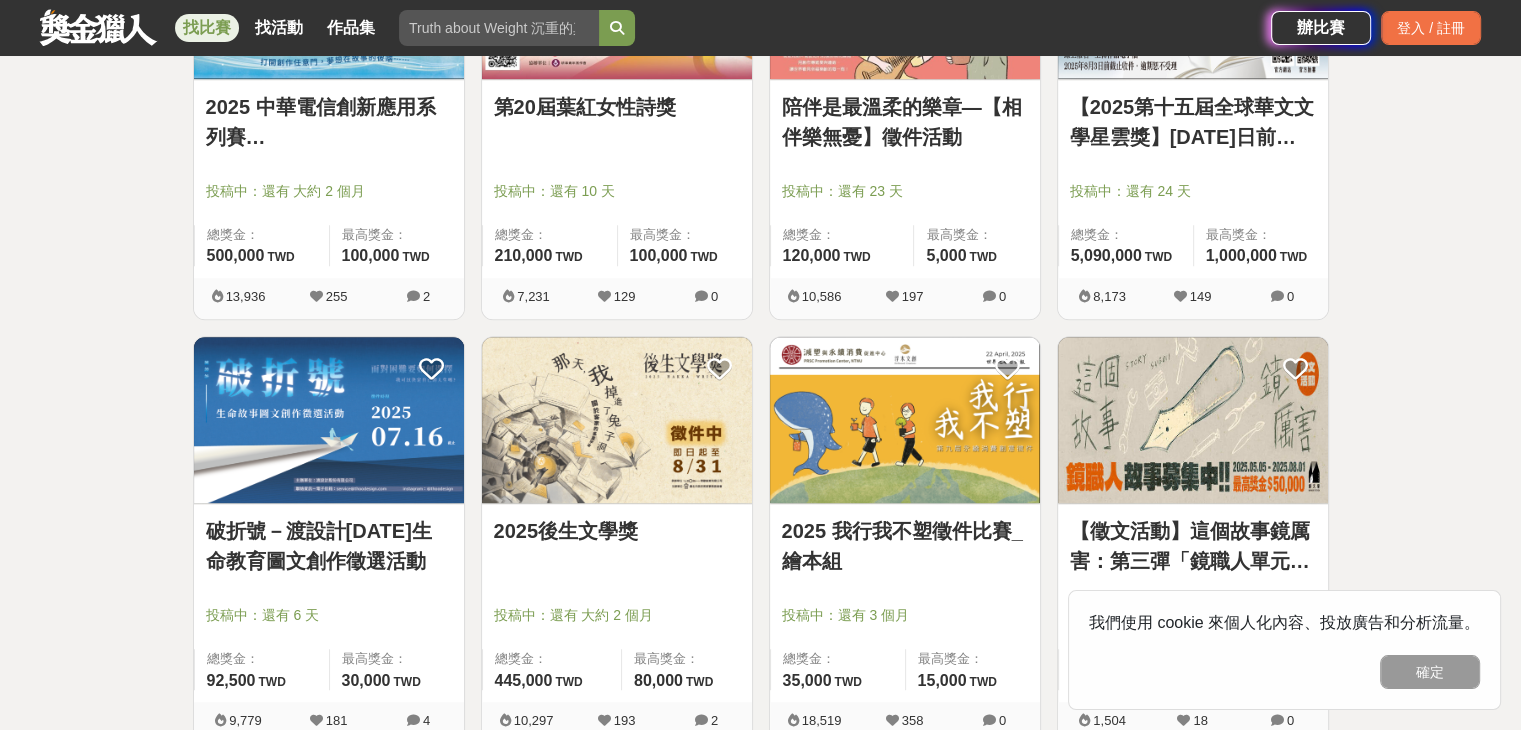 scroll, scrollTop: 2000, scrollLeft: 0, axis: vertical 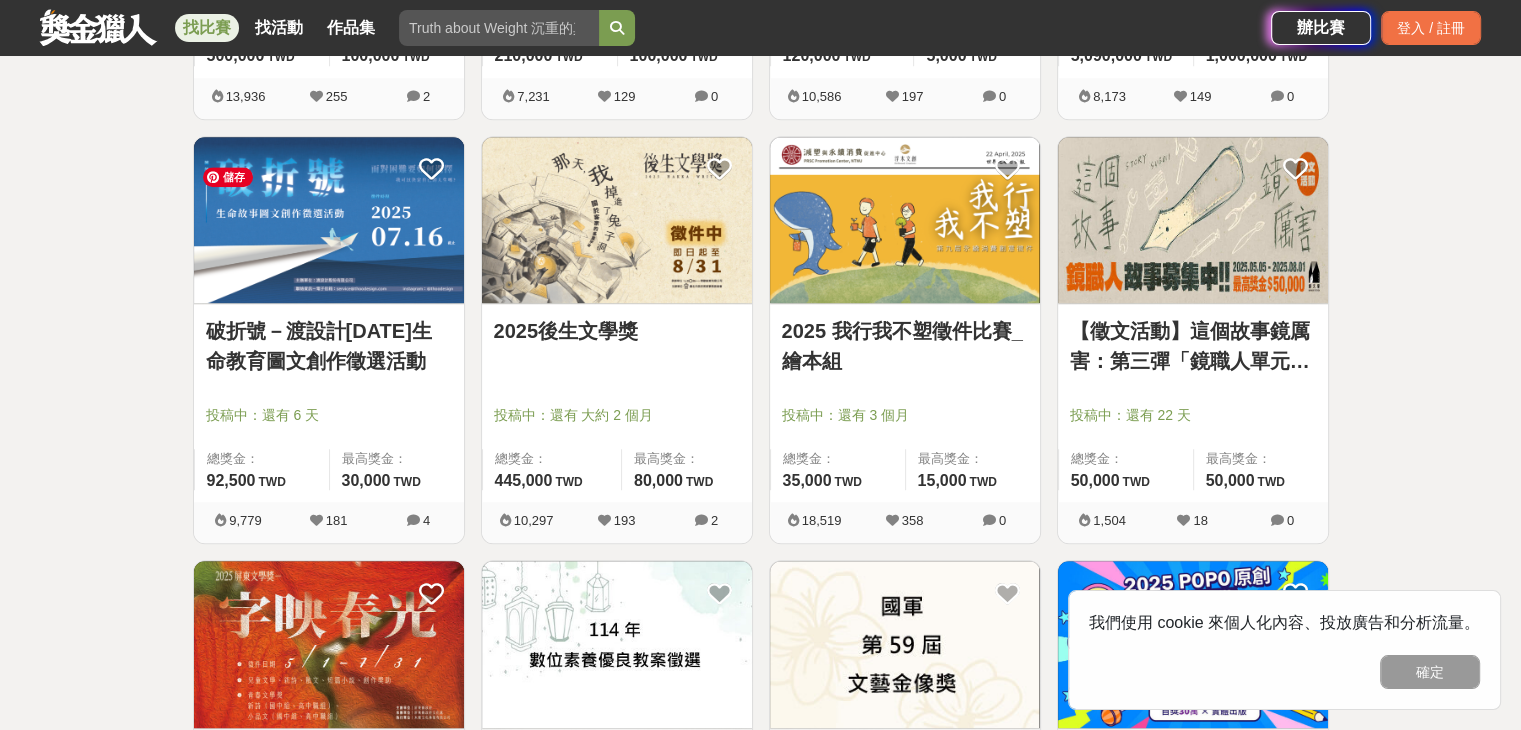 click at bounding box center [329, 220] 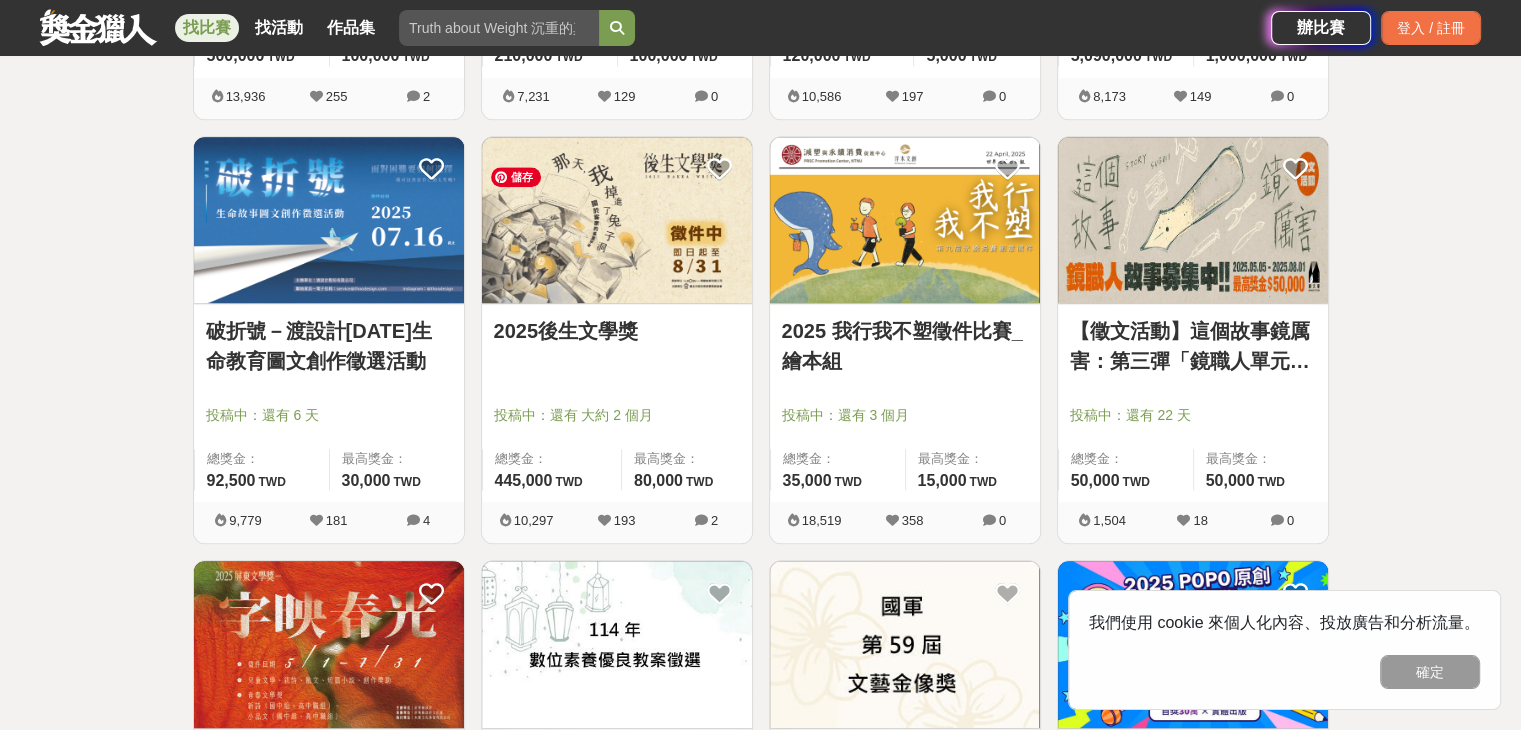 click at bounding box center [617, 220] 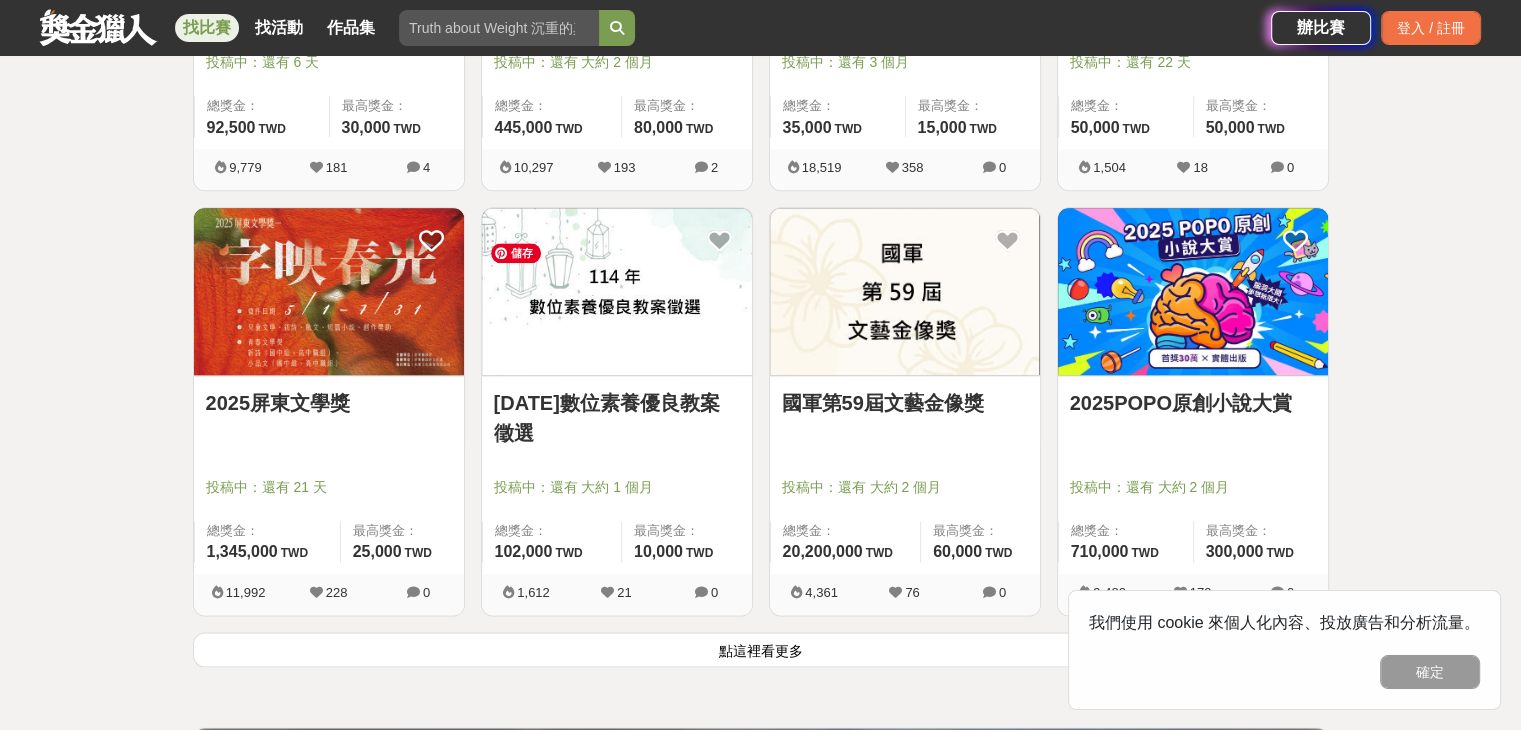 scroll, scrollTop: 2500, scrollLeft: 0, axis: vertical 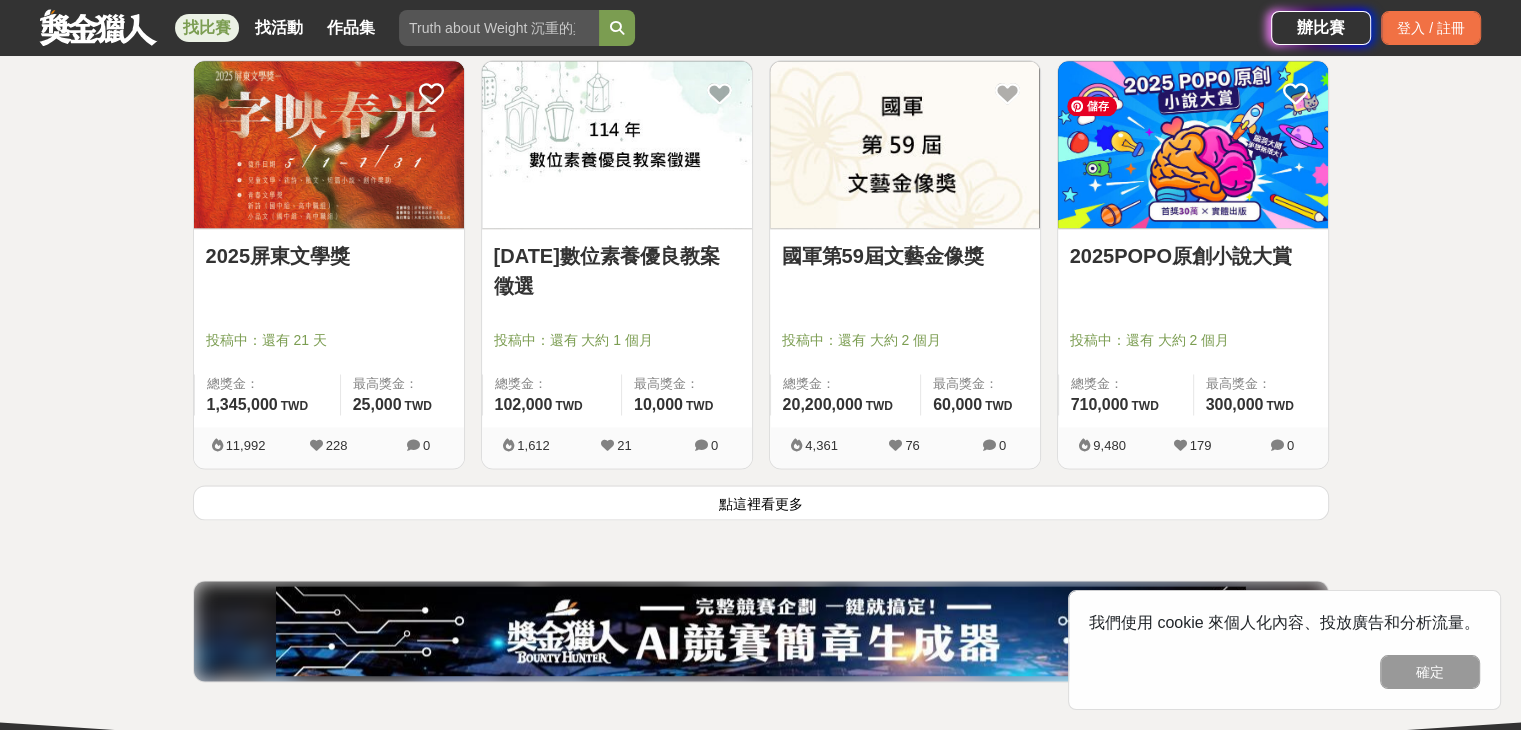 click at bounding box center (1193, 144) 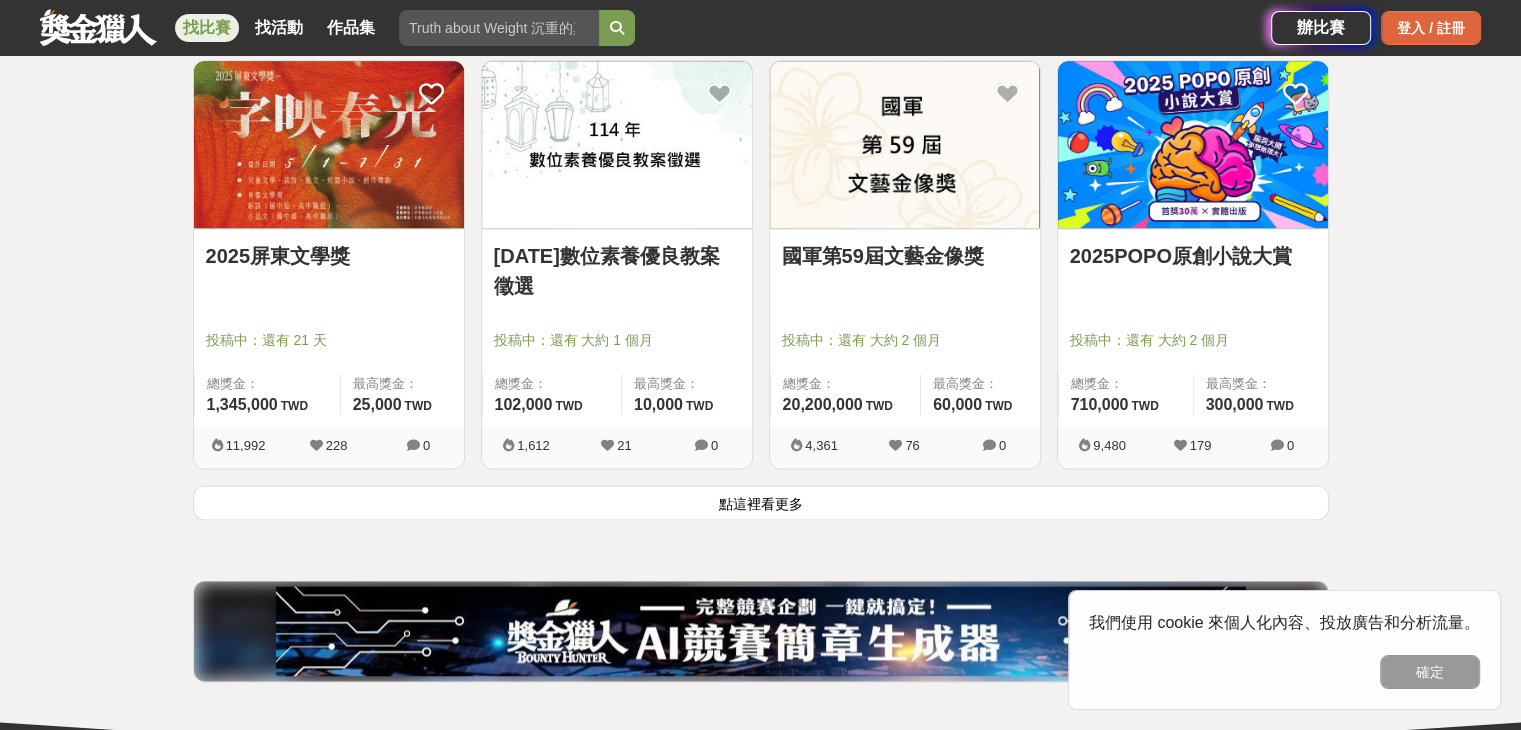 click on "登入 / 註冊" at bounding box center [1431, 28] 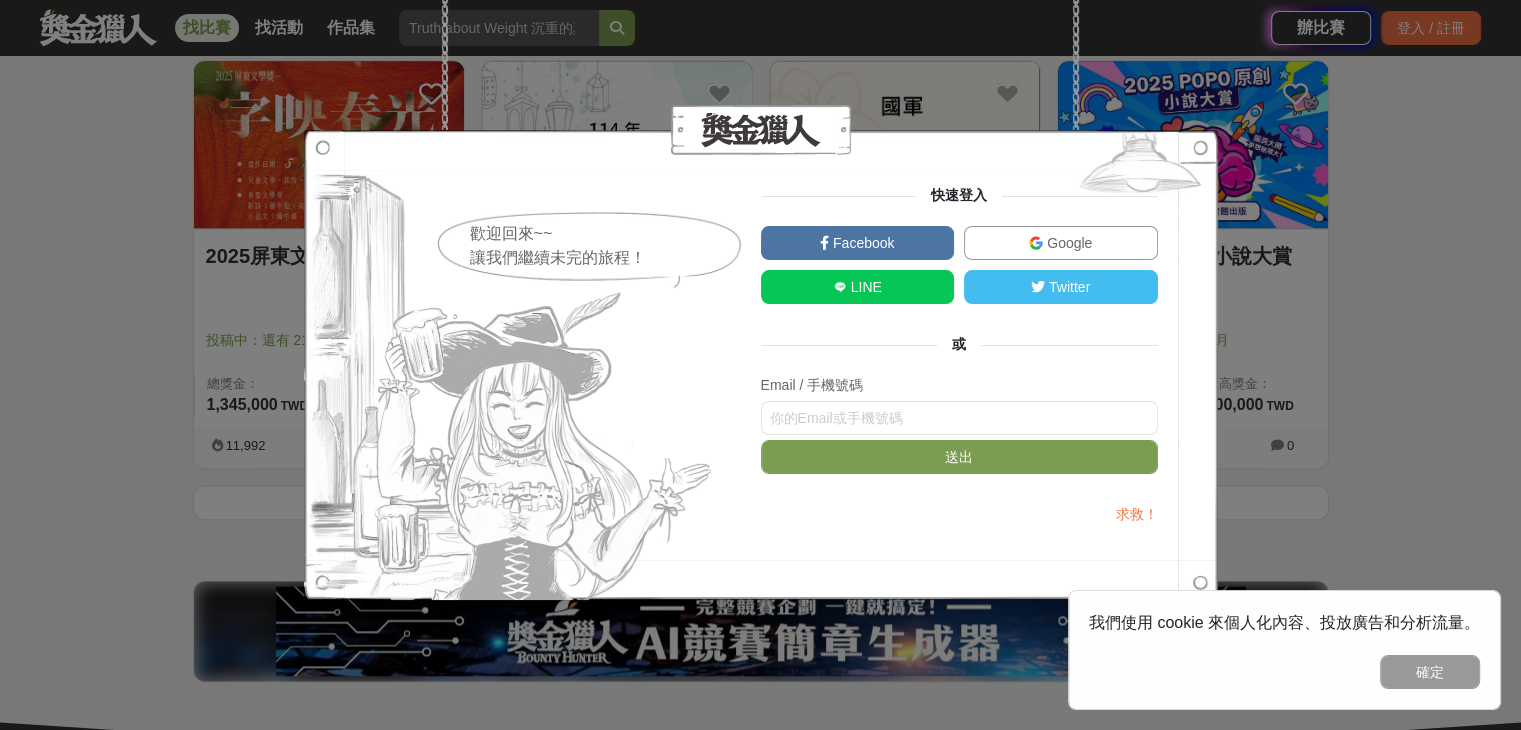 click on "Google" at bounding box center (1061, 243) 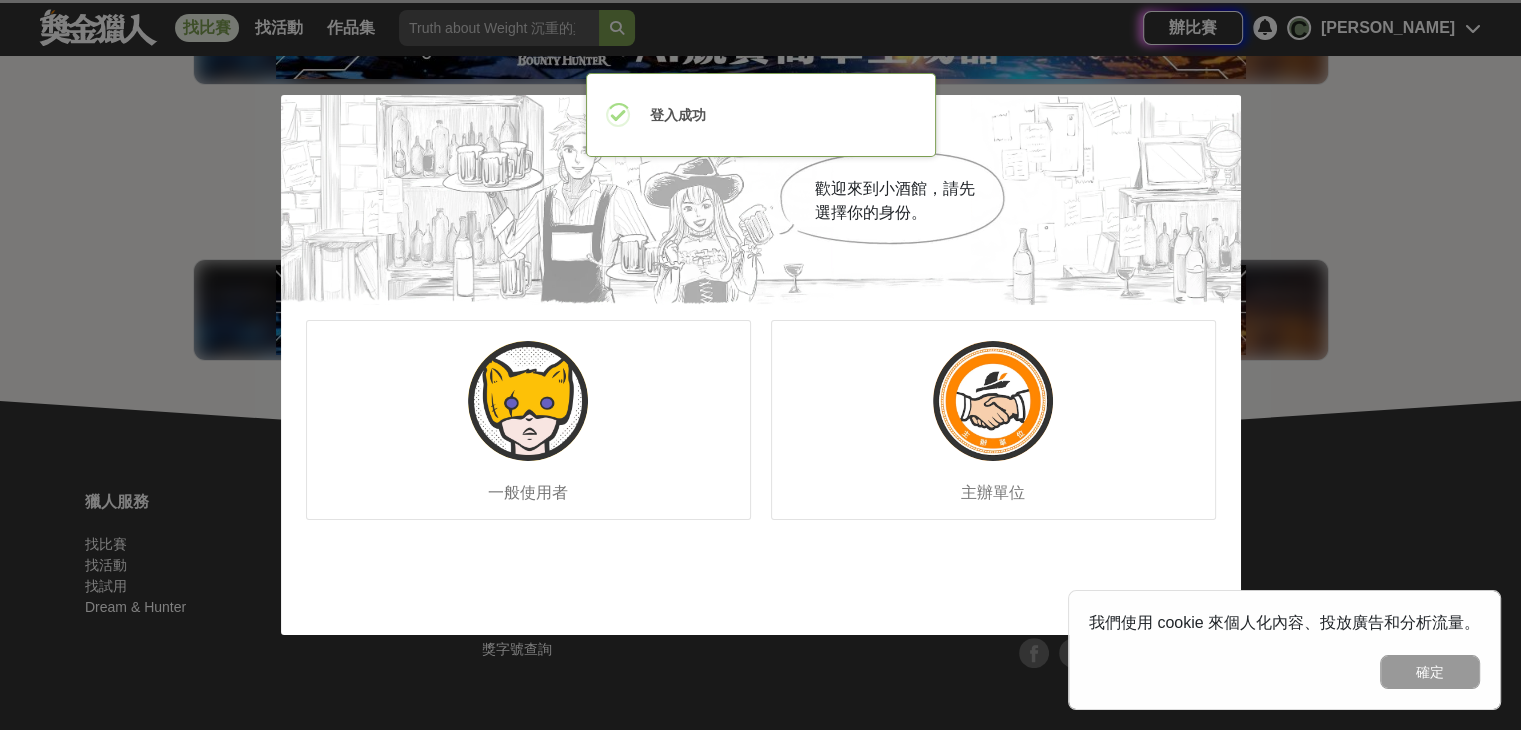 scroll, scrollTop: 360, scrollLeft: 0, axis: vertical 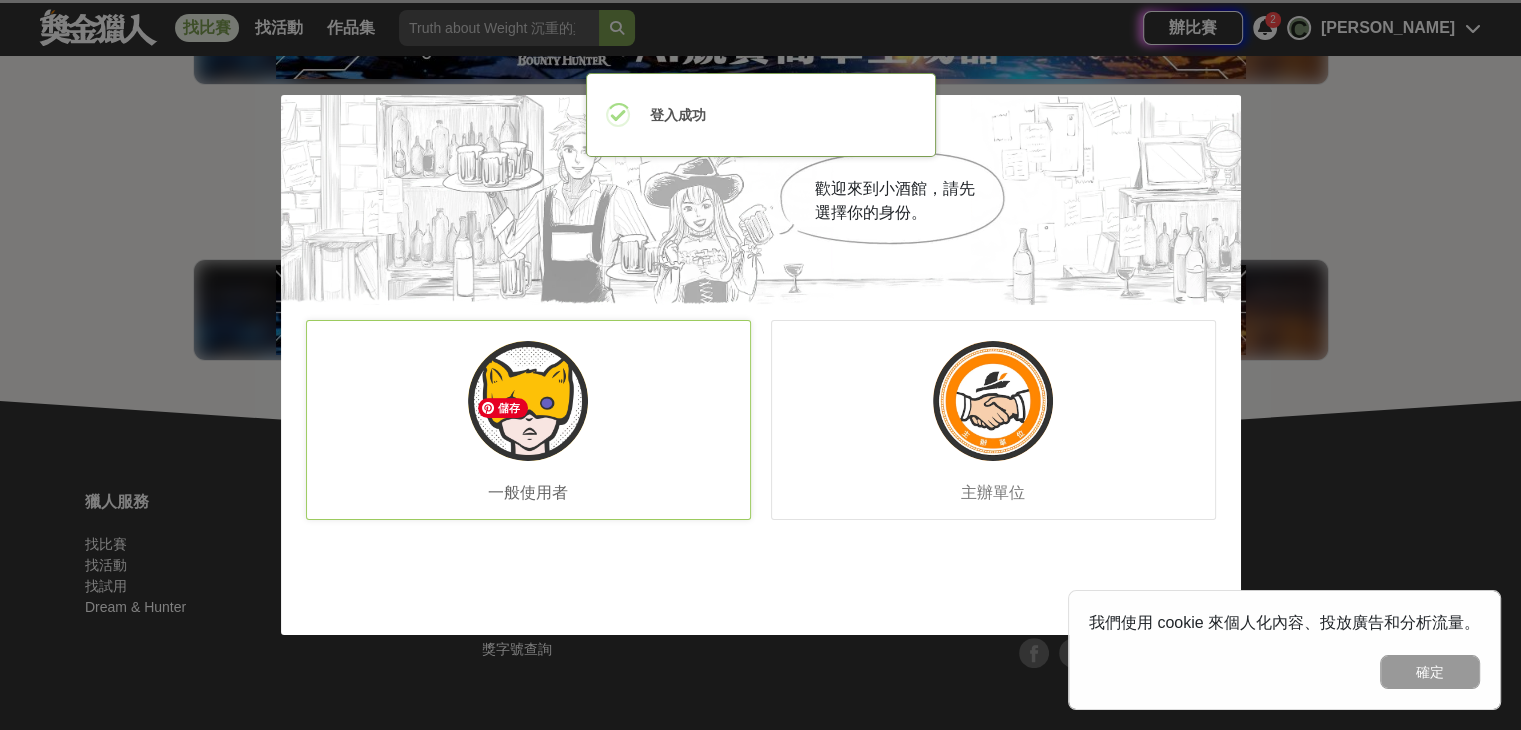 click at bounding box center (528, 401) 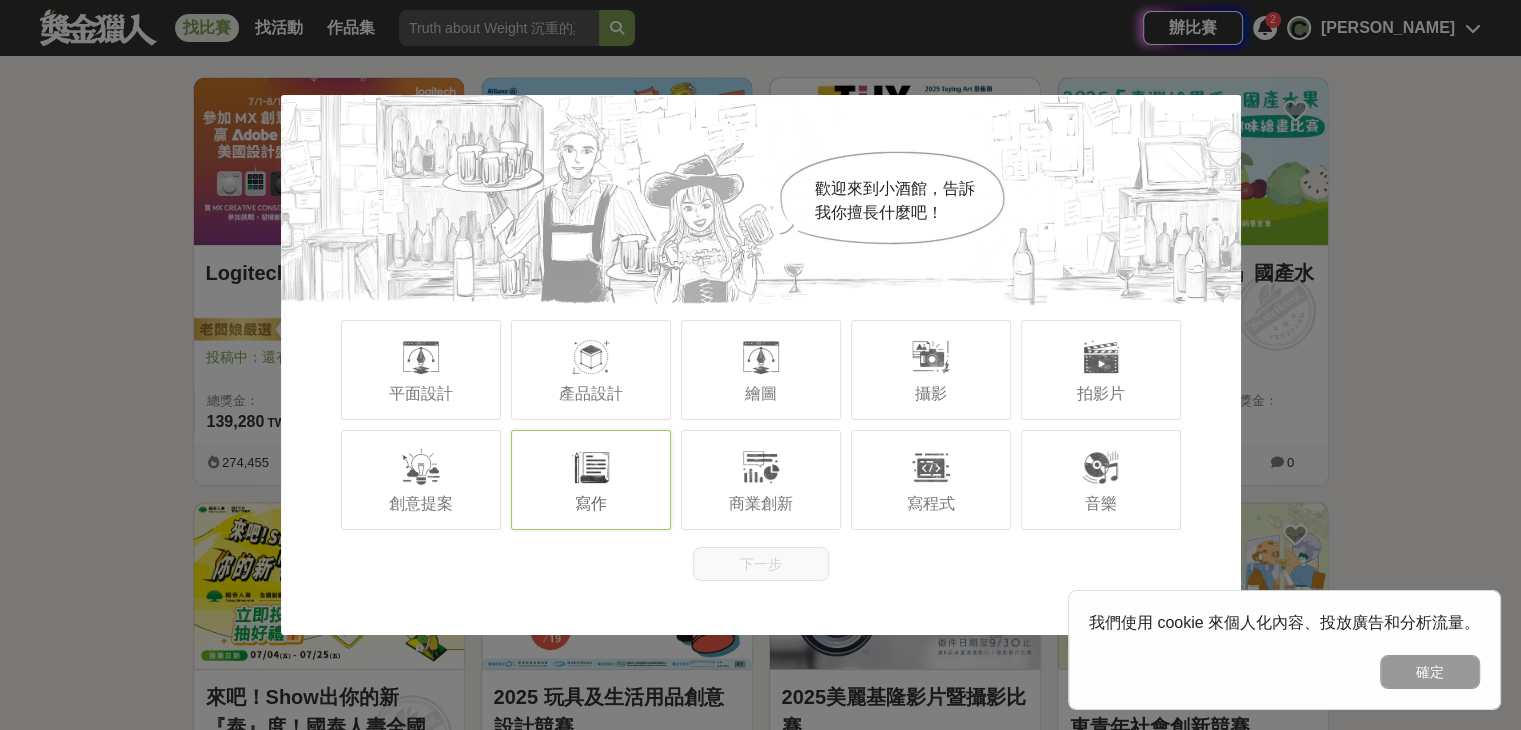click on "寫作" at bounding box center (591, 480) 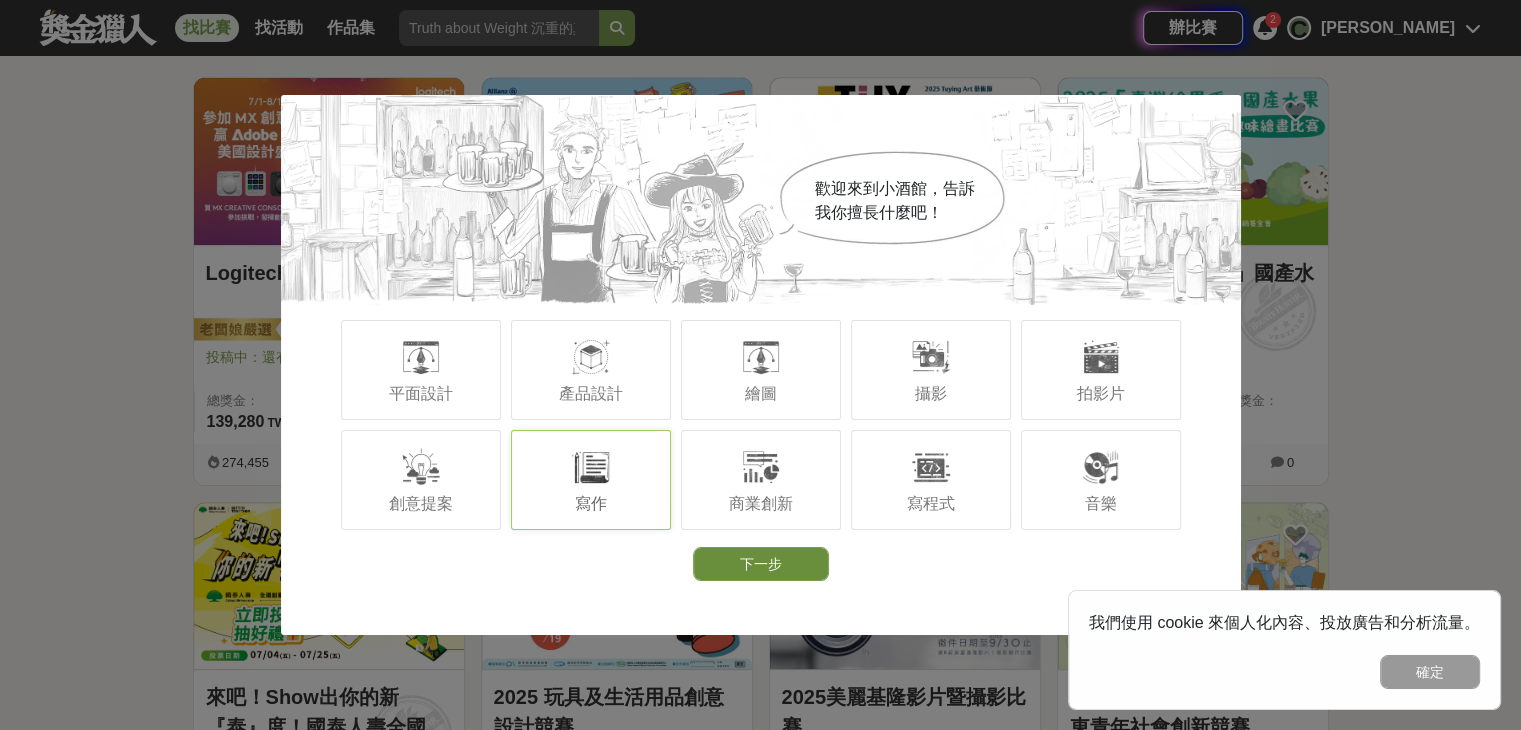 click on "下一步" at bounding box center (761, 564) 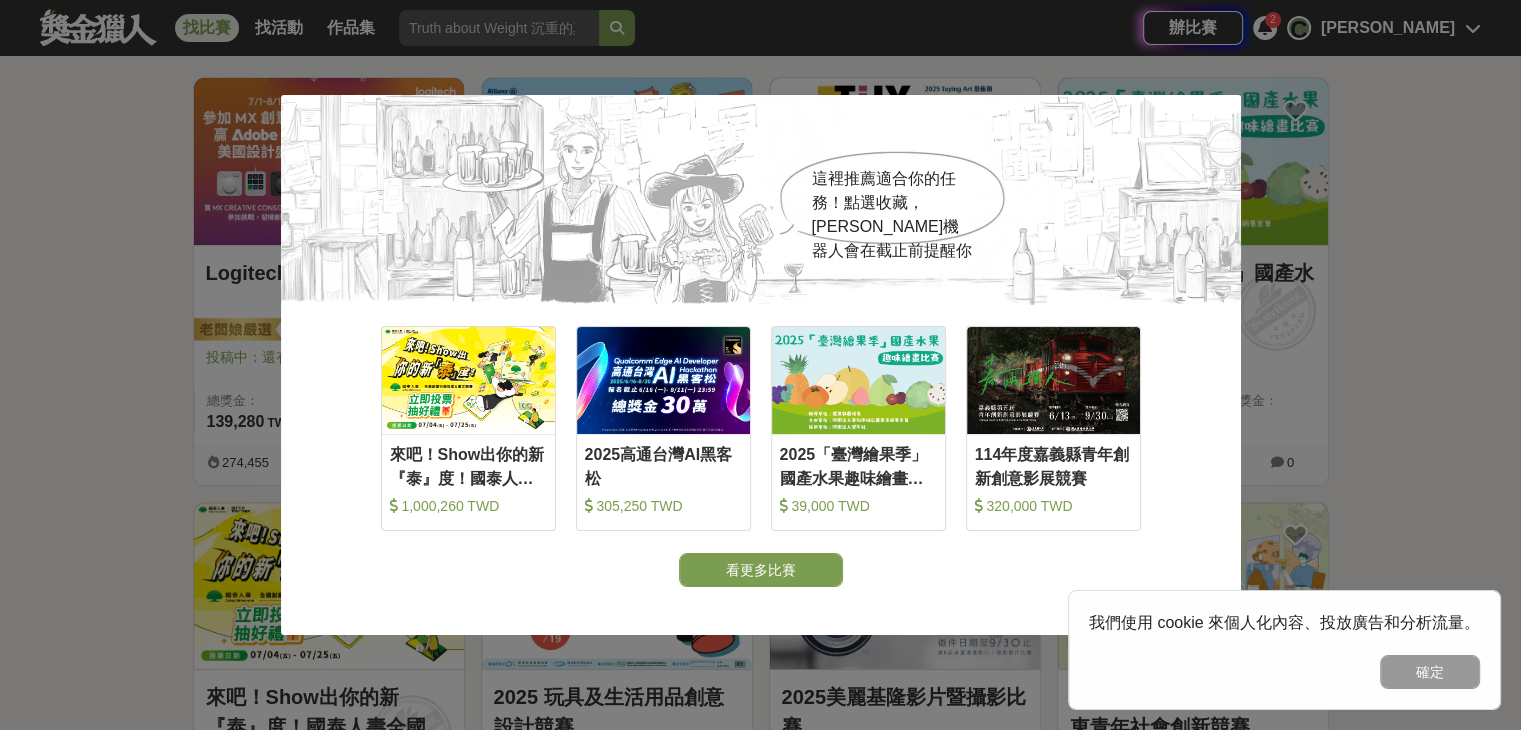 click on "這裡推薦適合你的任務！點選收藏，吉米機器人會在截止前提醒你   收藏 來吧！Show出你的新『泰』度！國泰人壽全國創意行銷提案&圖文競賽   1,000,260 TWD   收藏 2025高通台灣AI黑客松   305,250 TWD   收藏 2025「臺灣繪果季」國產水果趣味繪畫比賽   39,000 TWD   收藏 114年度嘉義縣青年創新創意影展競賽   320,000 TWD 看更多比賽" at bounding box center [760, 365] 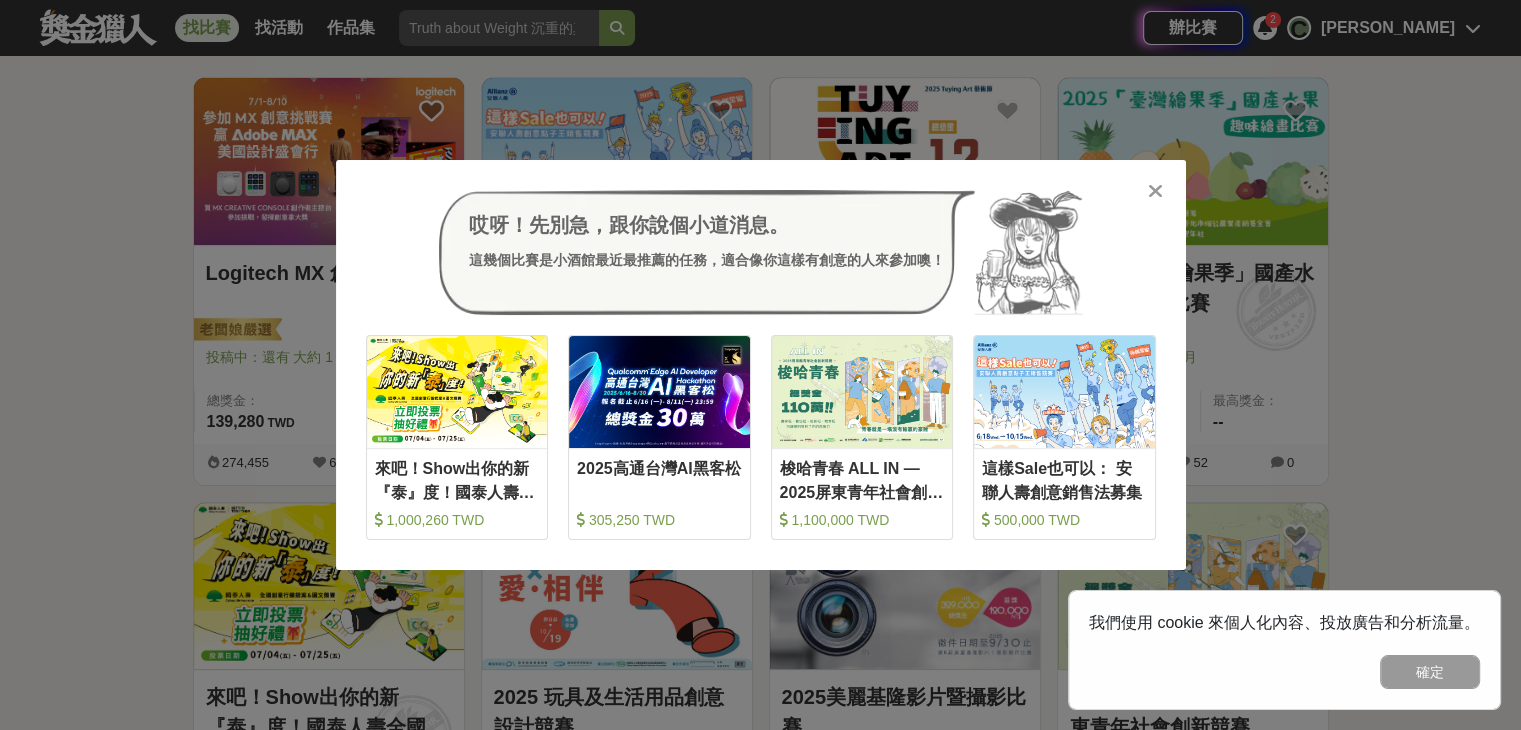 click on "哎呀！先別急，跟你說個小道消息。 這幾個比賽是小酒館最近最推薦的任務，適合像你這樣有創意的人來參加噢！   收藏 來吧！Show出你的新『泰』度！國泰人壽全國創意行銷提案&圖文競賽   1,000,260 TWD   收藏 2025高通台灣AI黑客松   305,250 TWD   收藏 梭哈青春 ALL IN —2025屏東青年社會創新競賽   1,100,000 TWD   收藏 這樣Sale也可以： 安聯人壽創意銷售法募集   500,000 TWD" at bounding box center [760, 365] 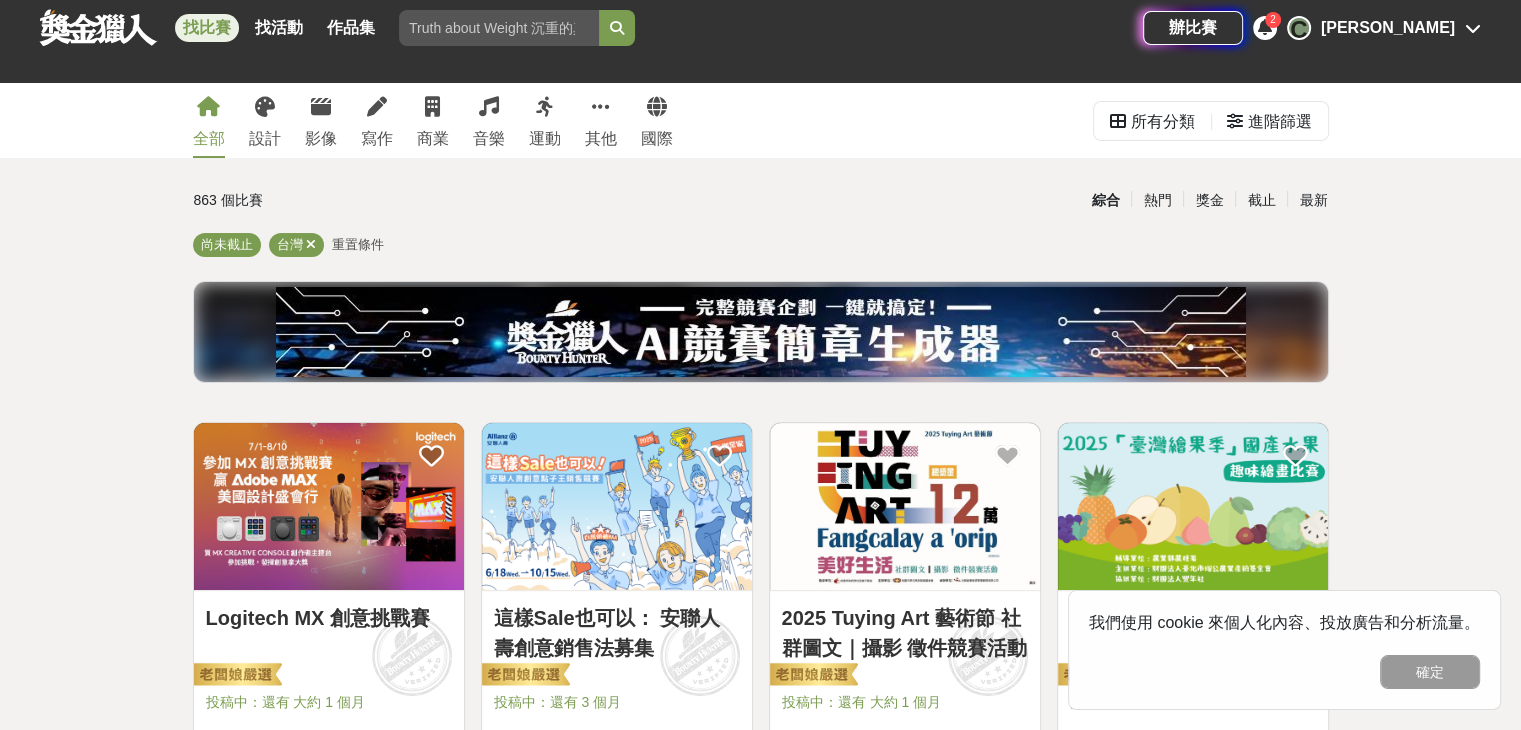 scroll, scrollTop: 0, scrollLeft: 0, axis: both 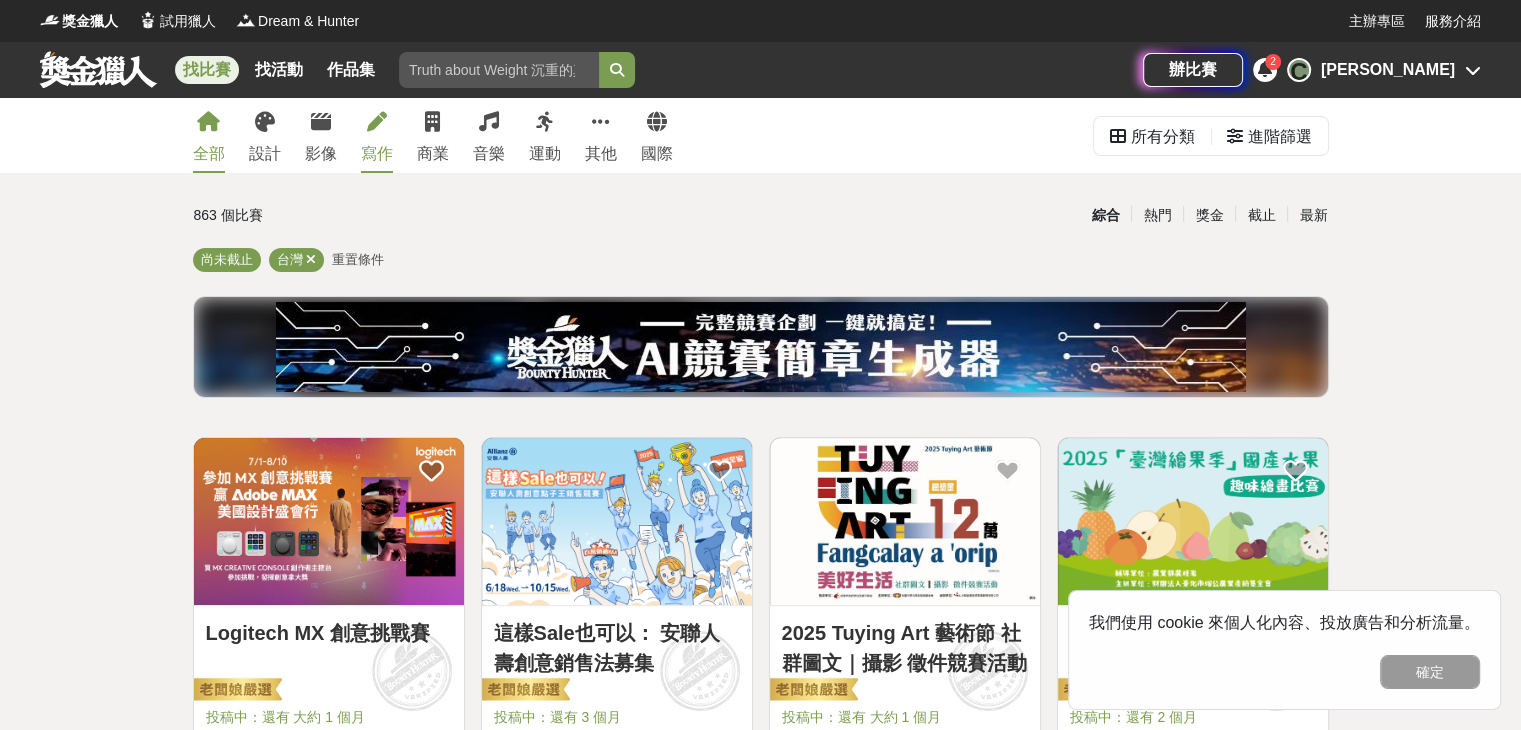 click at bounding box center (377, 122) 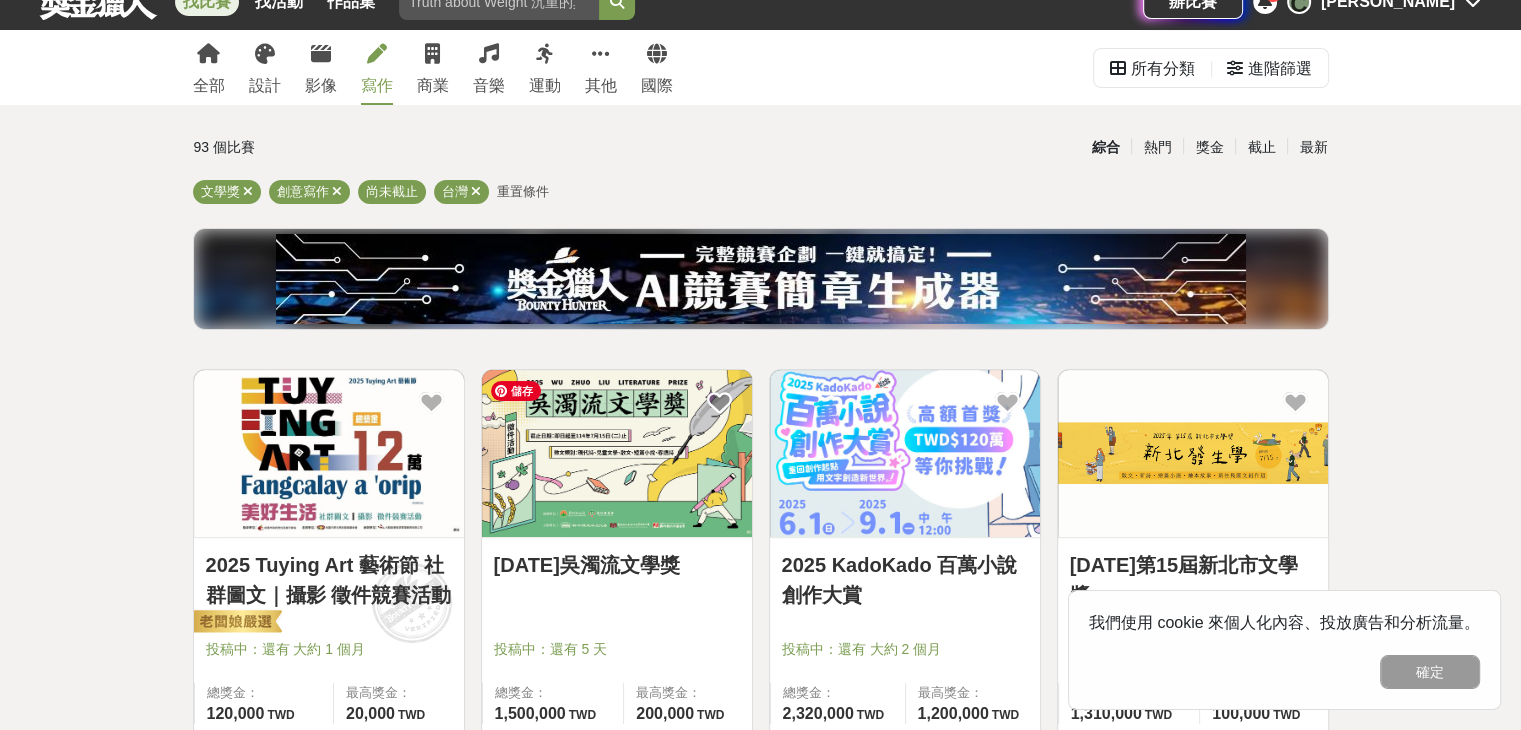 scroll, scrollTop: 400, scrollLeft: 0, axis: vertical 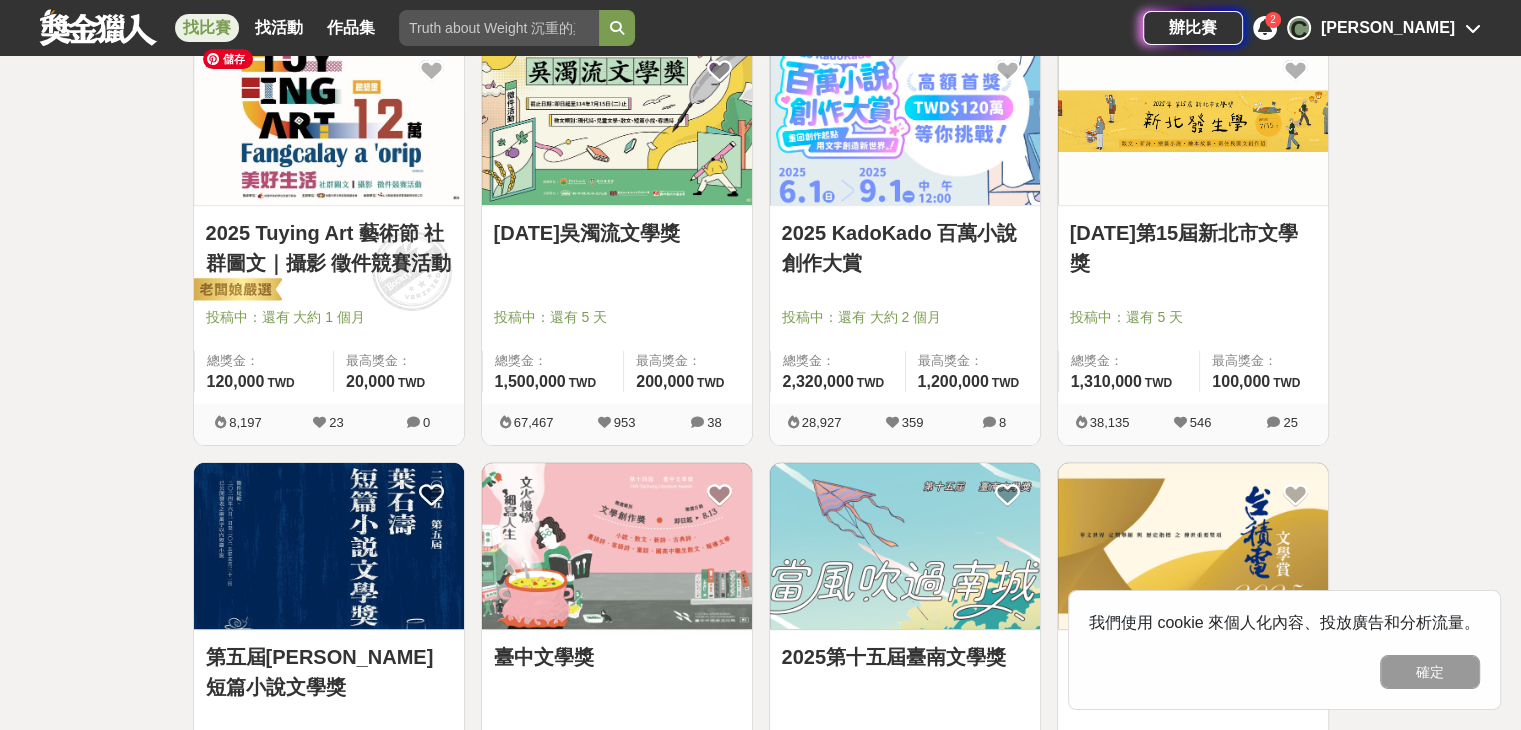 click at bounding box center [329, 121] 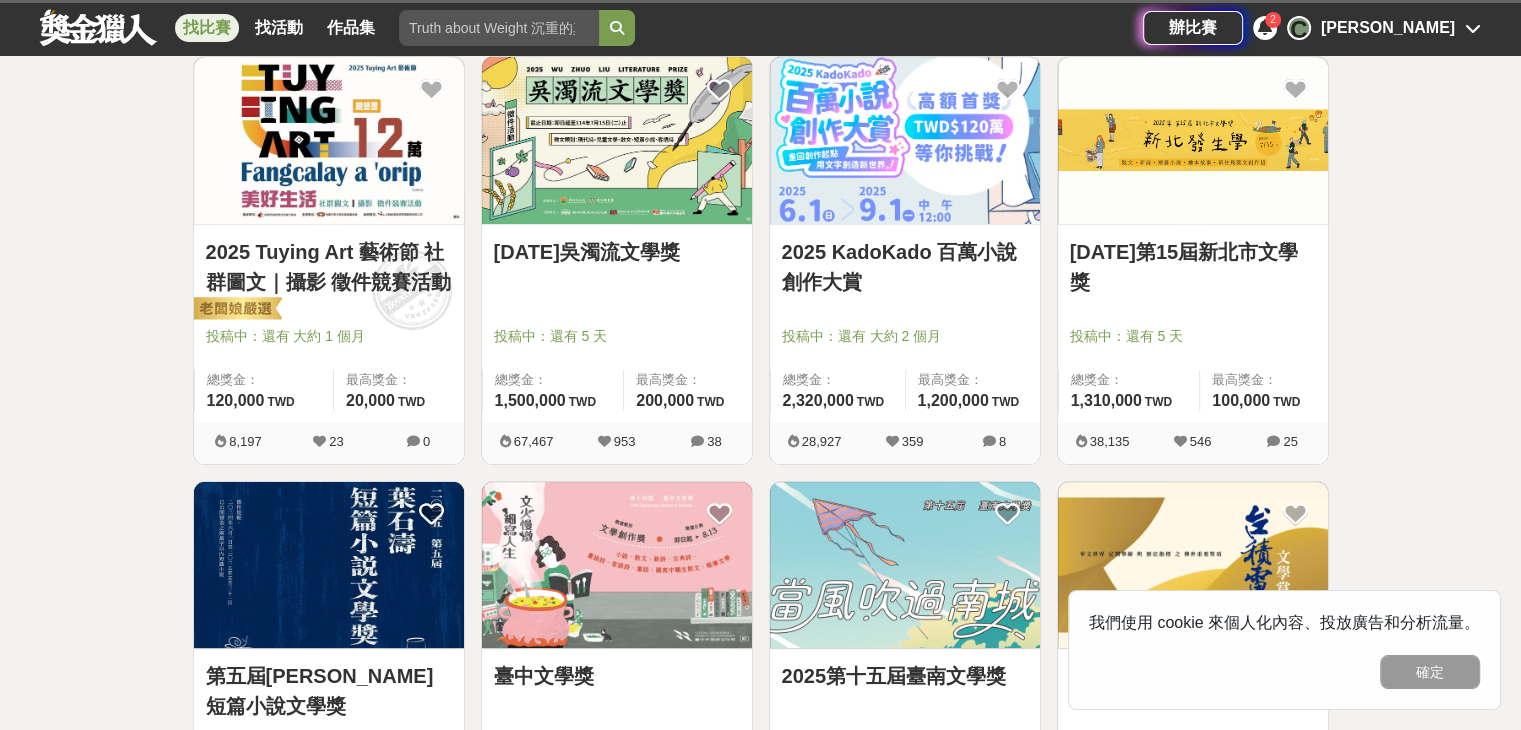 scroll, scrollTop: 400, scrollLeft: 0, axis: vertical 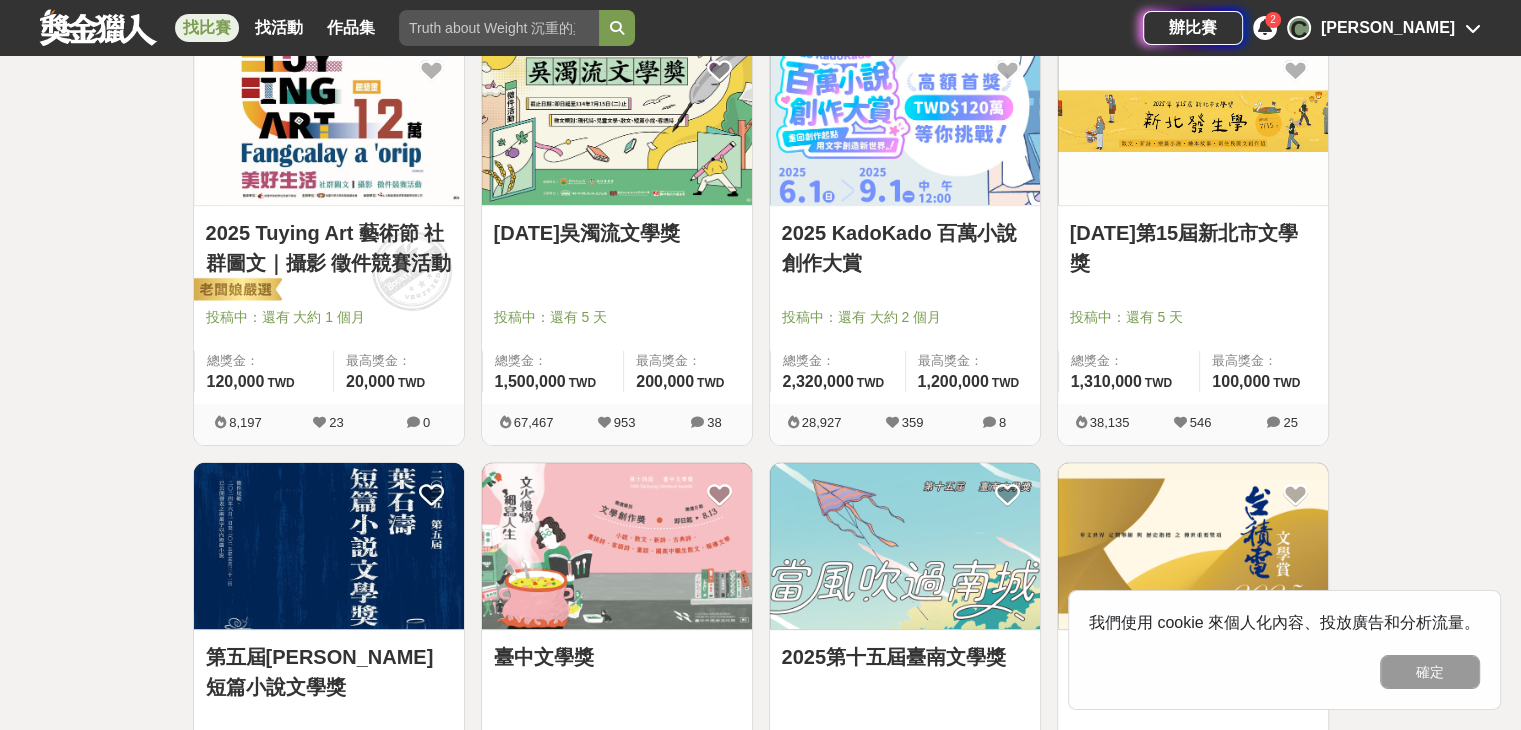 click at bounding box center [892, 422] 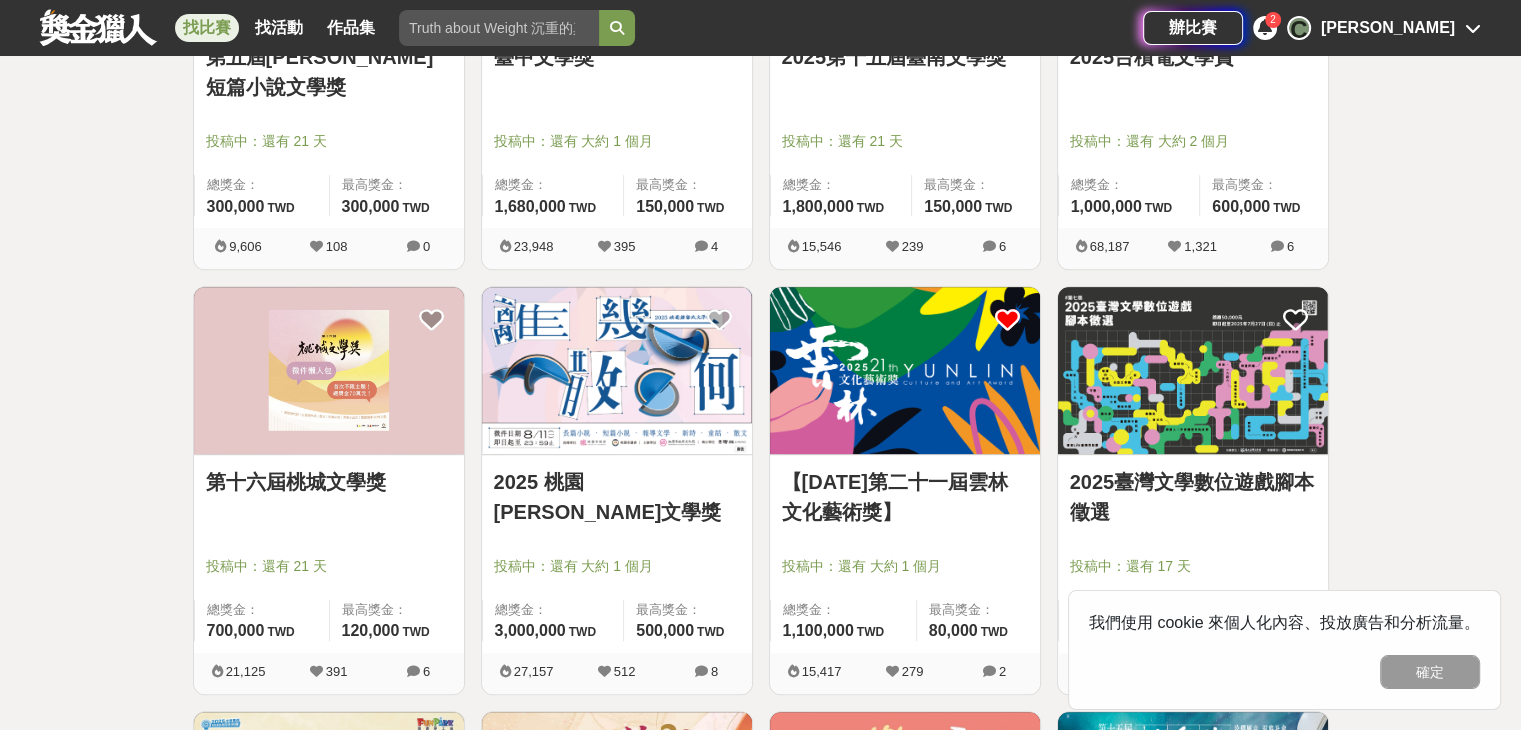 scroll, scrollTop: 1200, scrollLeft: 0, axis: vertical 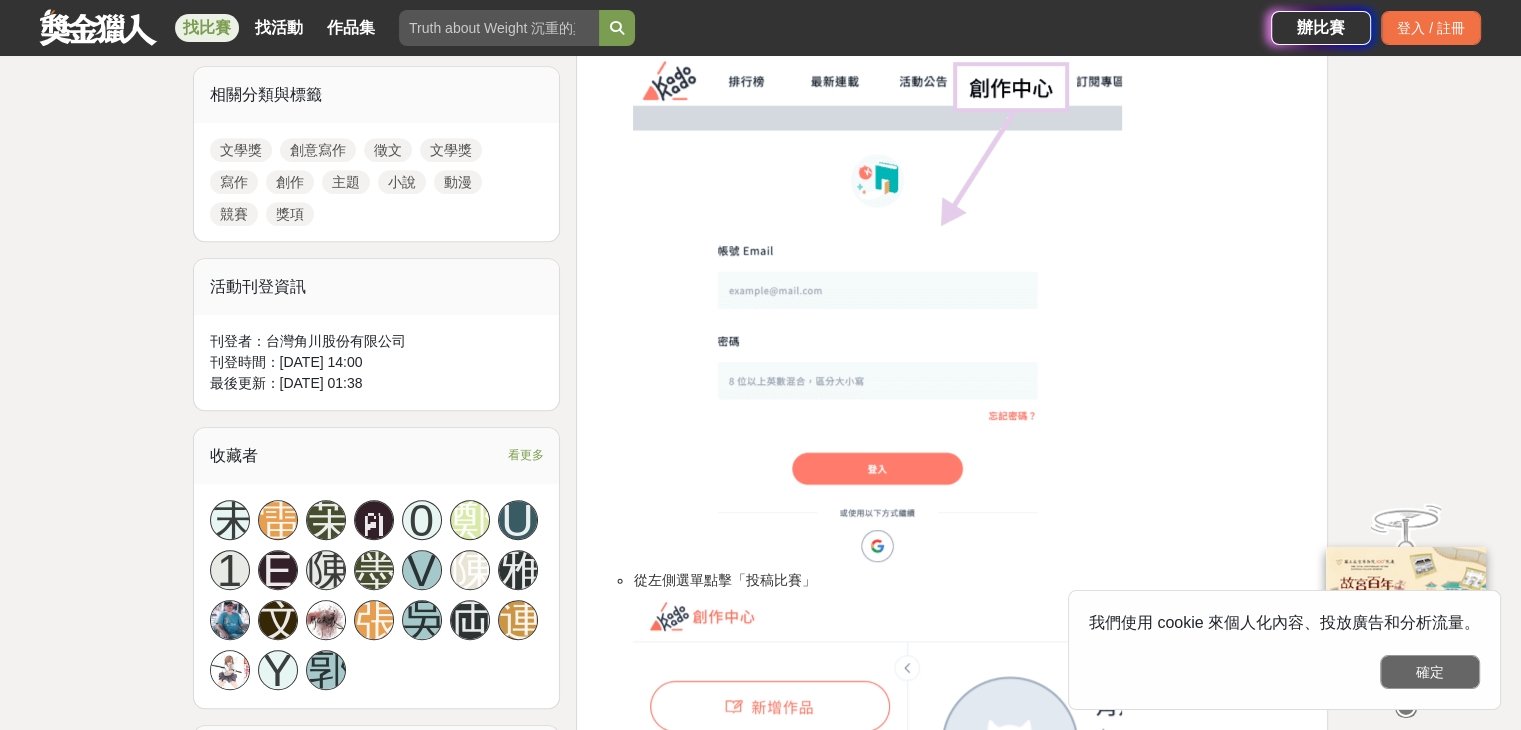 click on "確定" at bounding box center [1430, 672] 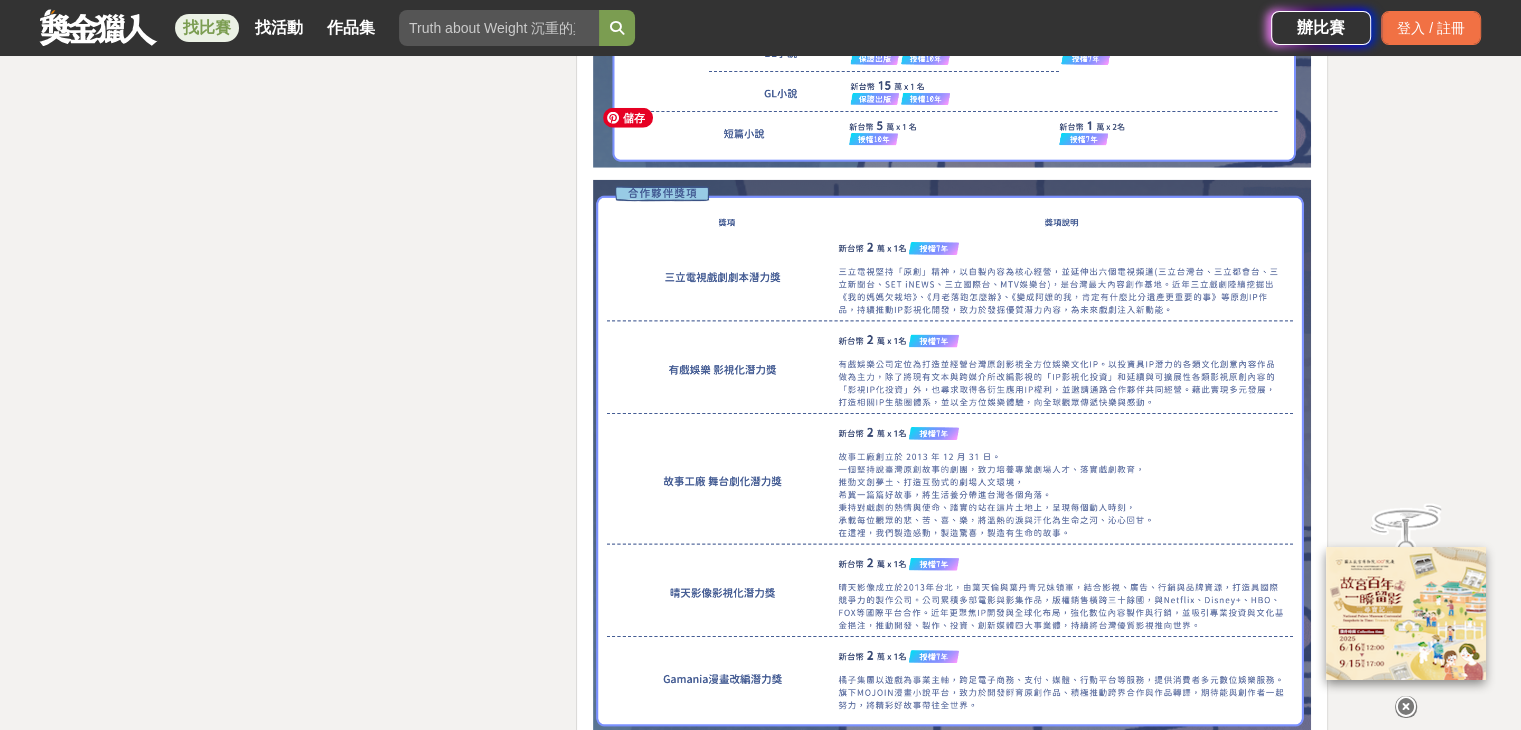 scroll, scrollTop: 5400, scrollLeft: 0, axis: vertical 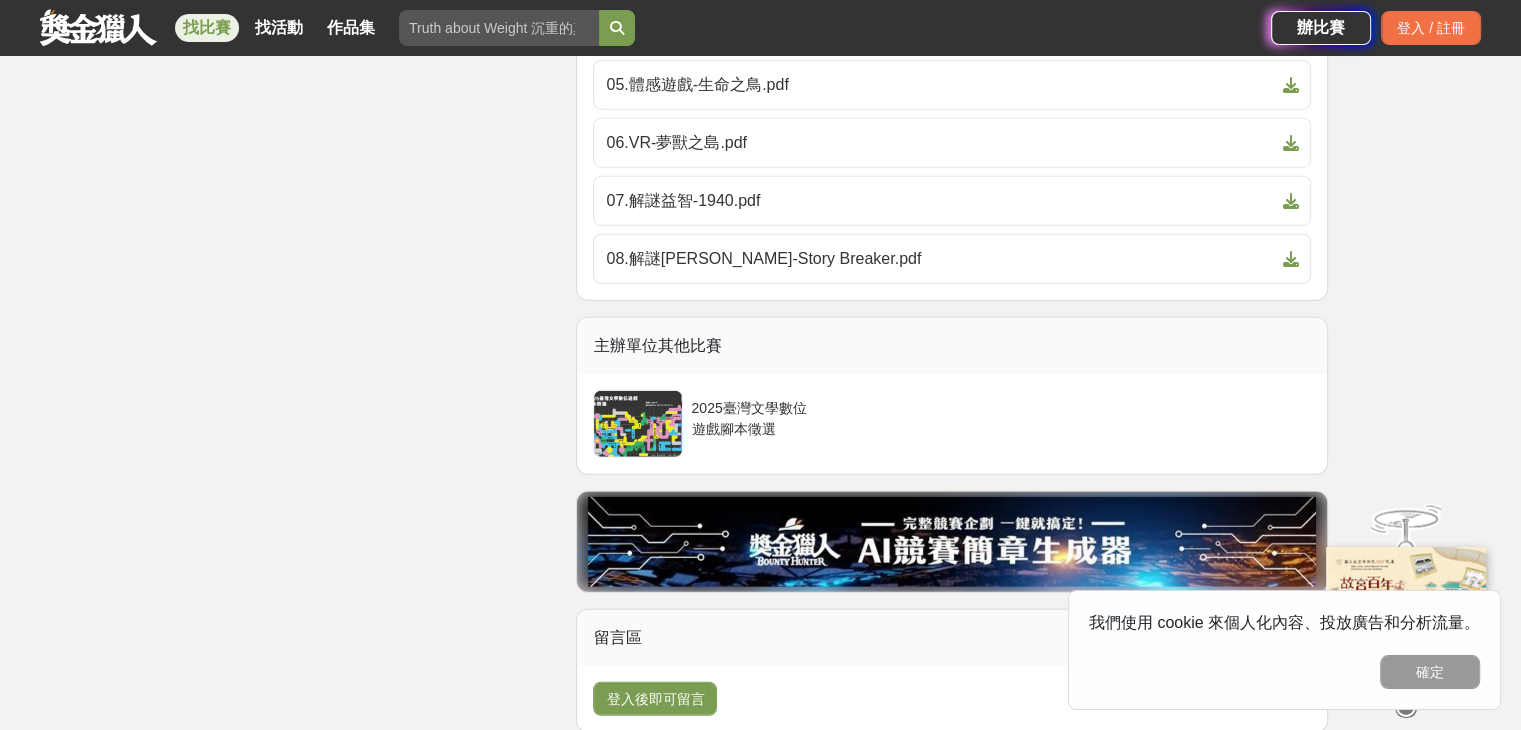 click on "02.指定2025數位遊戲徵選發想元素.pdf" at bounding box center (940, -89) 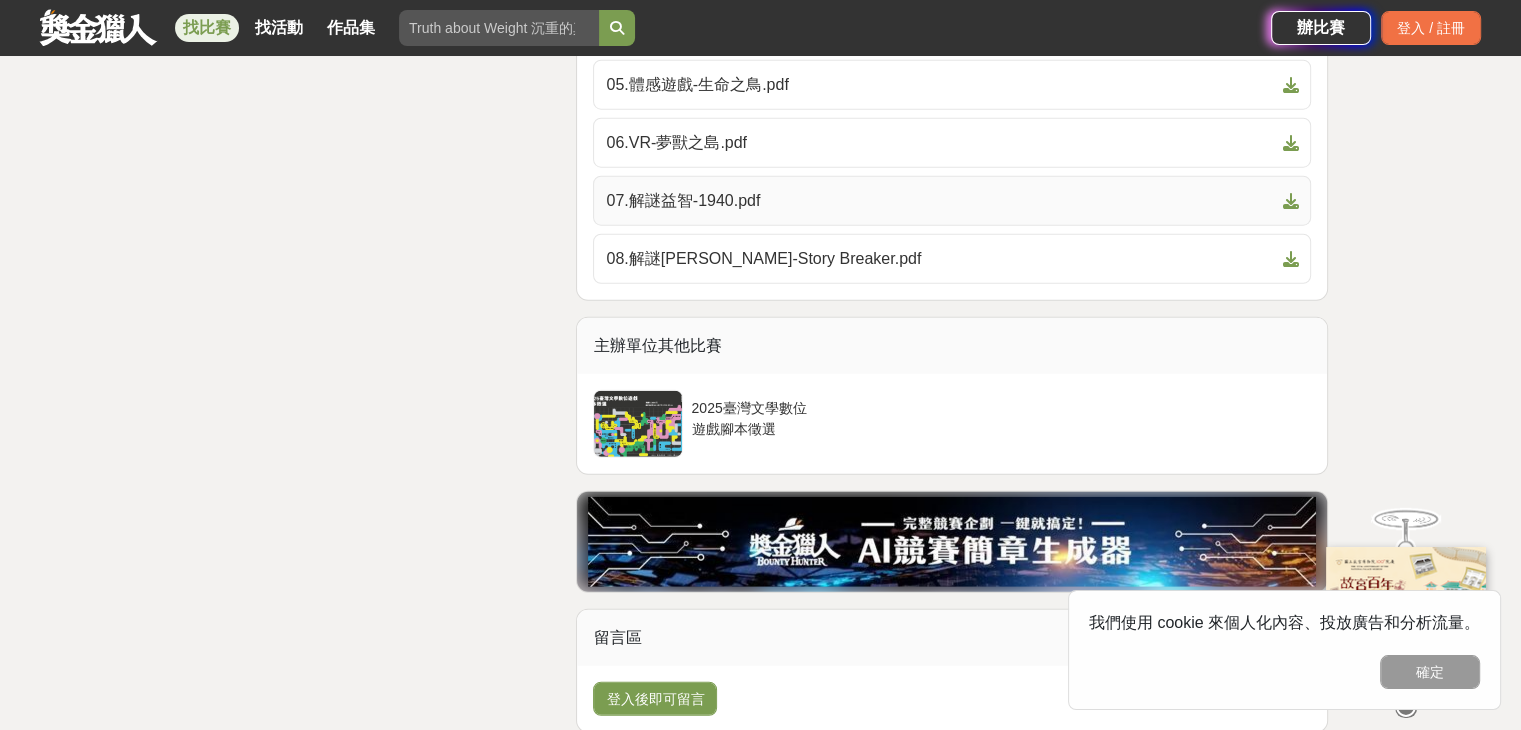 click on "07.解謎益智-1940.pdf" at bounding box center (940, 201) 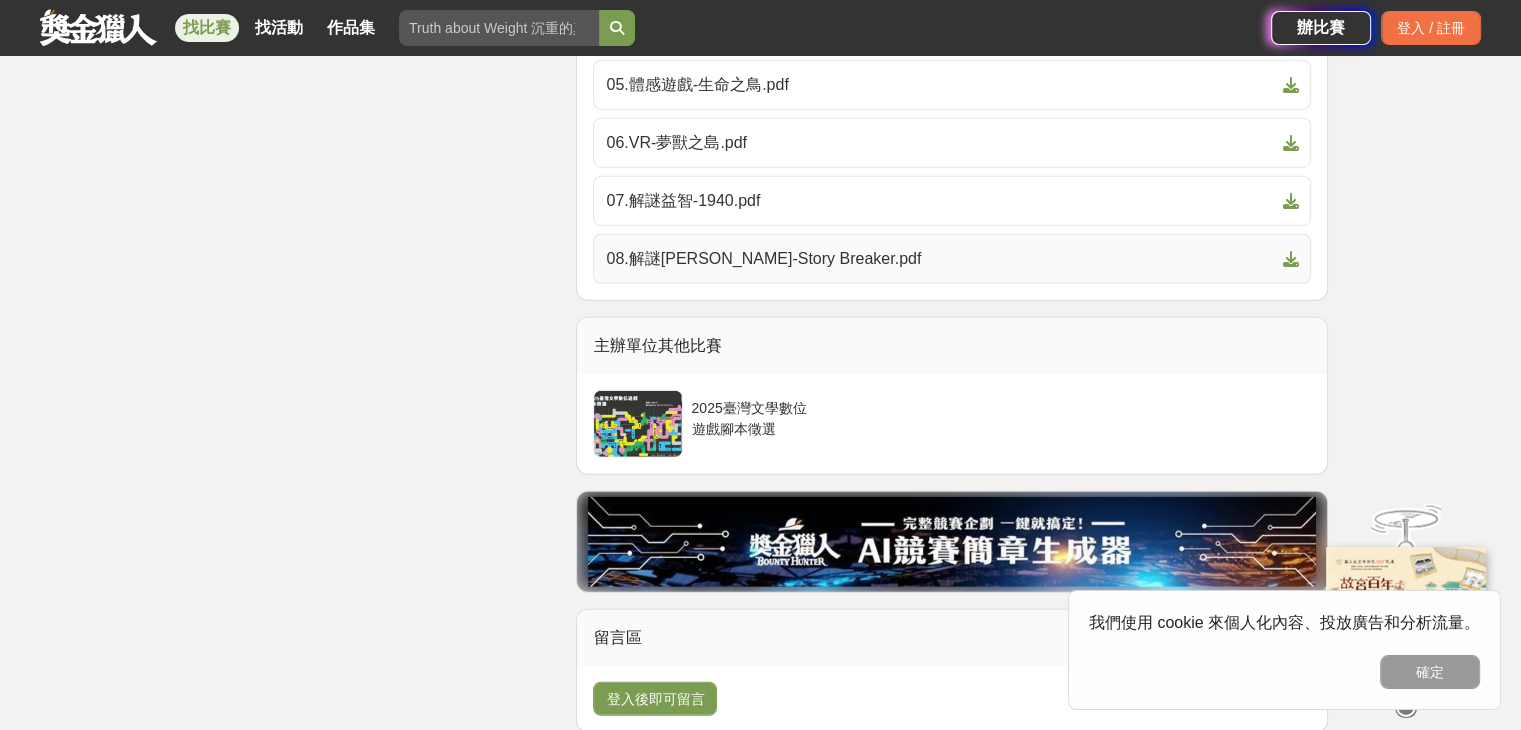 click on "08.解謎益智-Story Breaker.pdf" at bounding box center (940, 259) 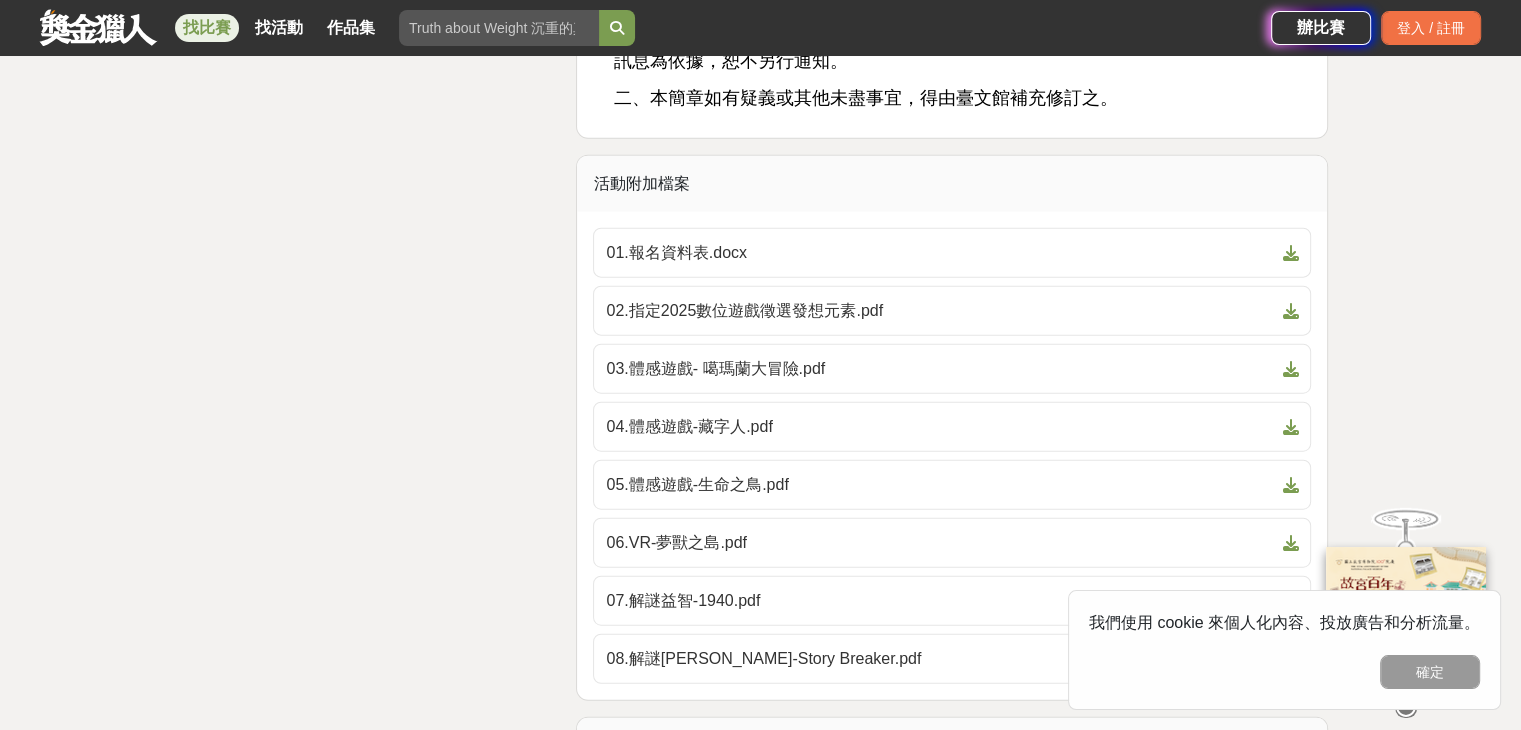 scroll, scrollTop: 5100, scrollLeft: 0, axis: vertical 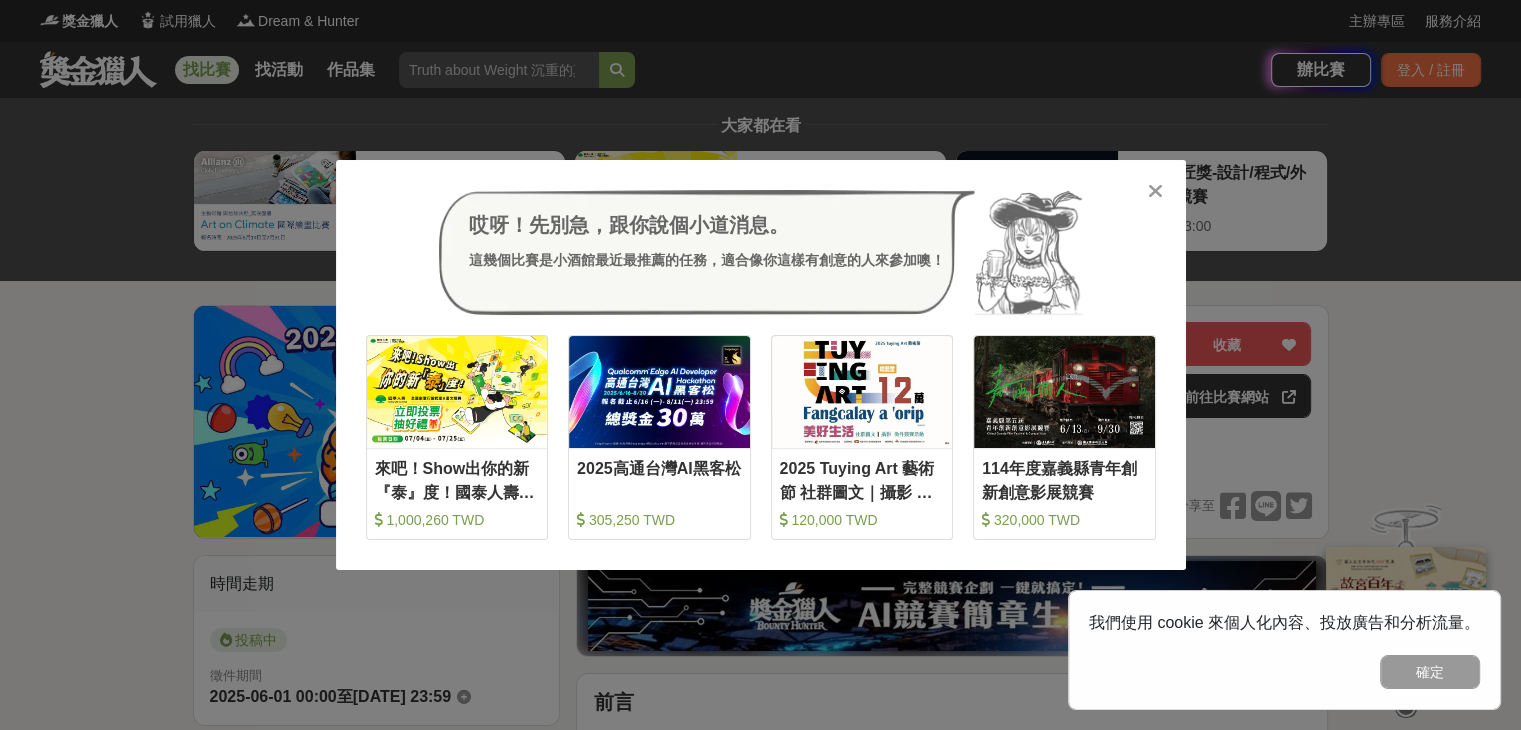 click at bounding box center [1155, 191] 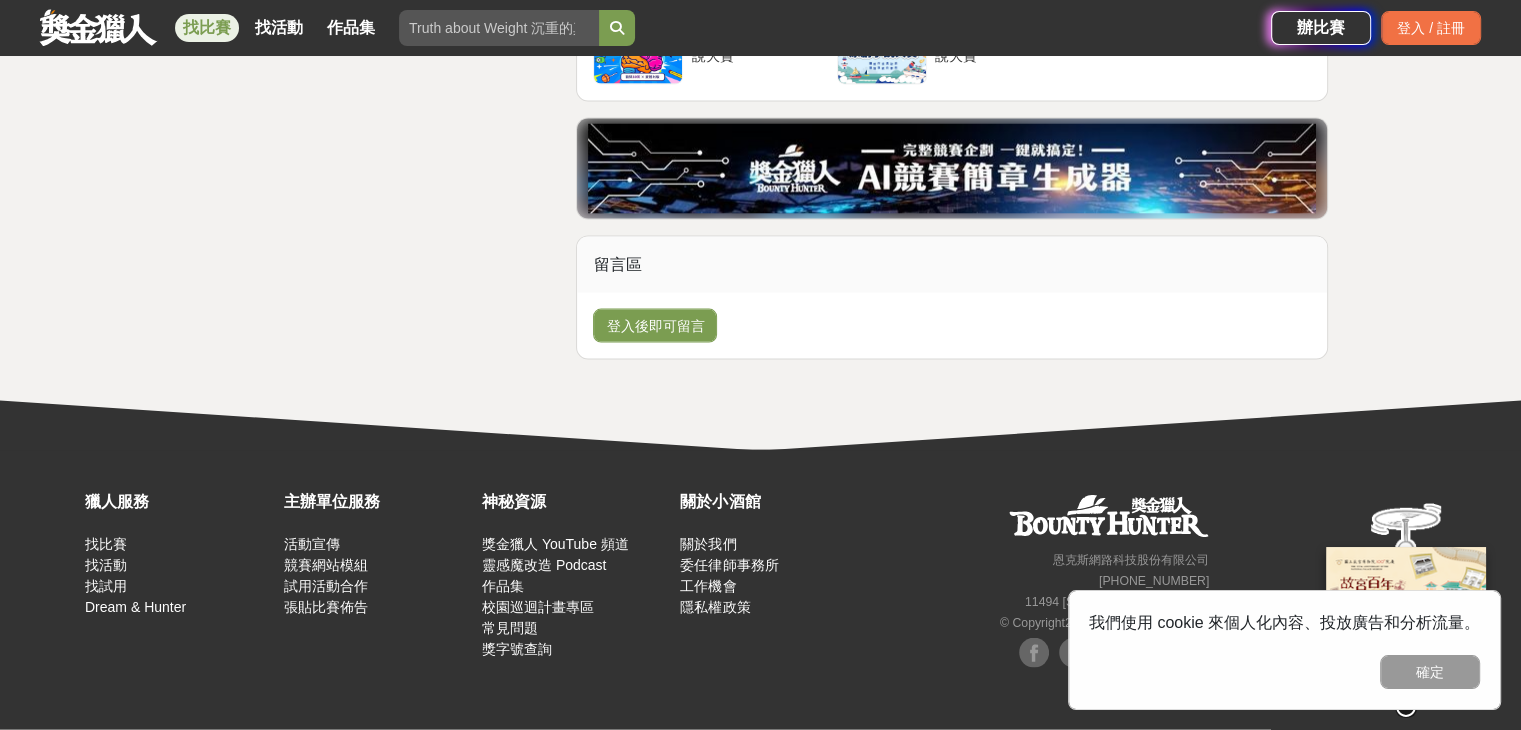 scroll, scrollTop: 4800, scrollLeft: 0, axis: vertical 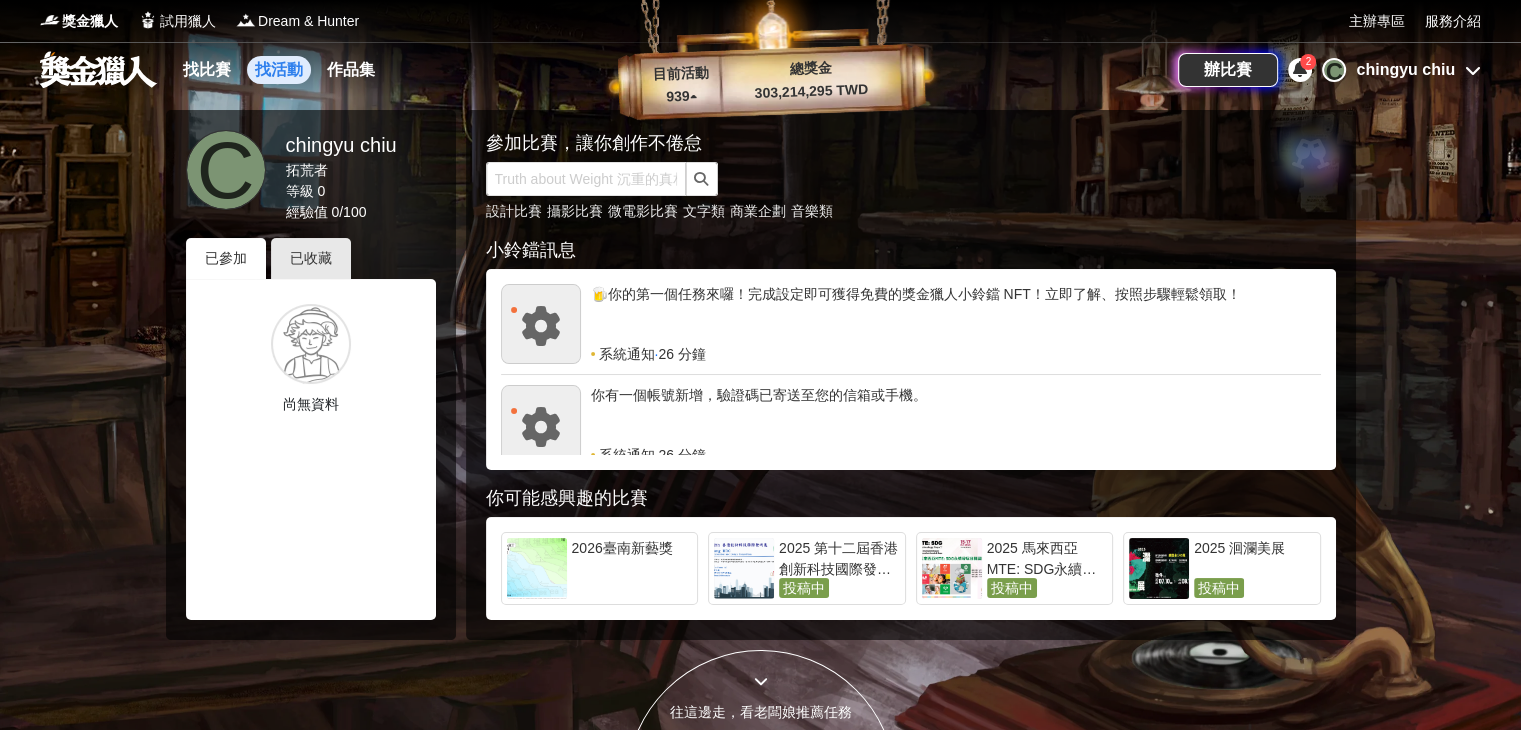 click on "找活動" at bounding box center [279, 70] 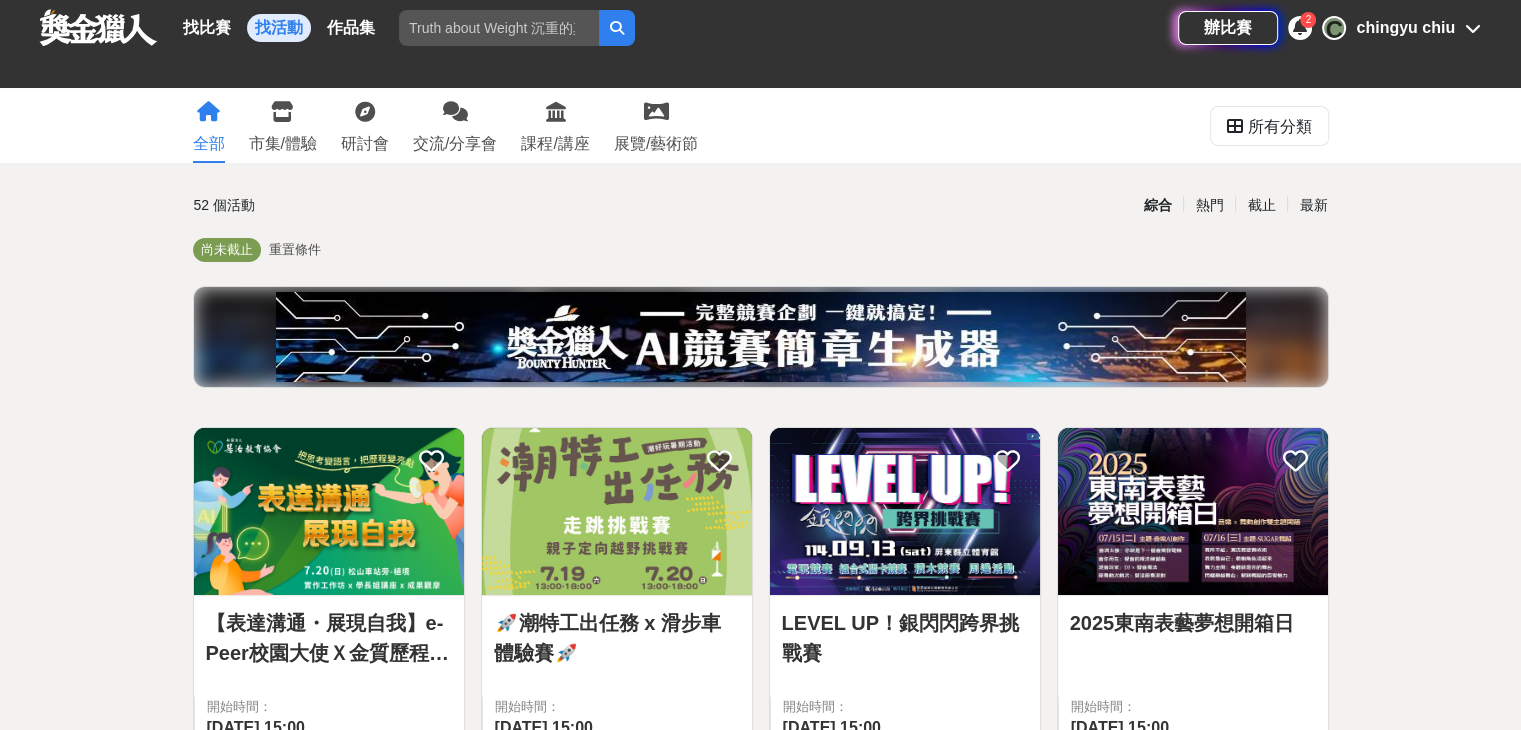 scroll, scrollTop: 0, scrollLeft: 0, axis: both 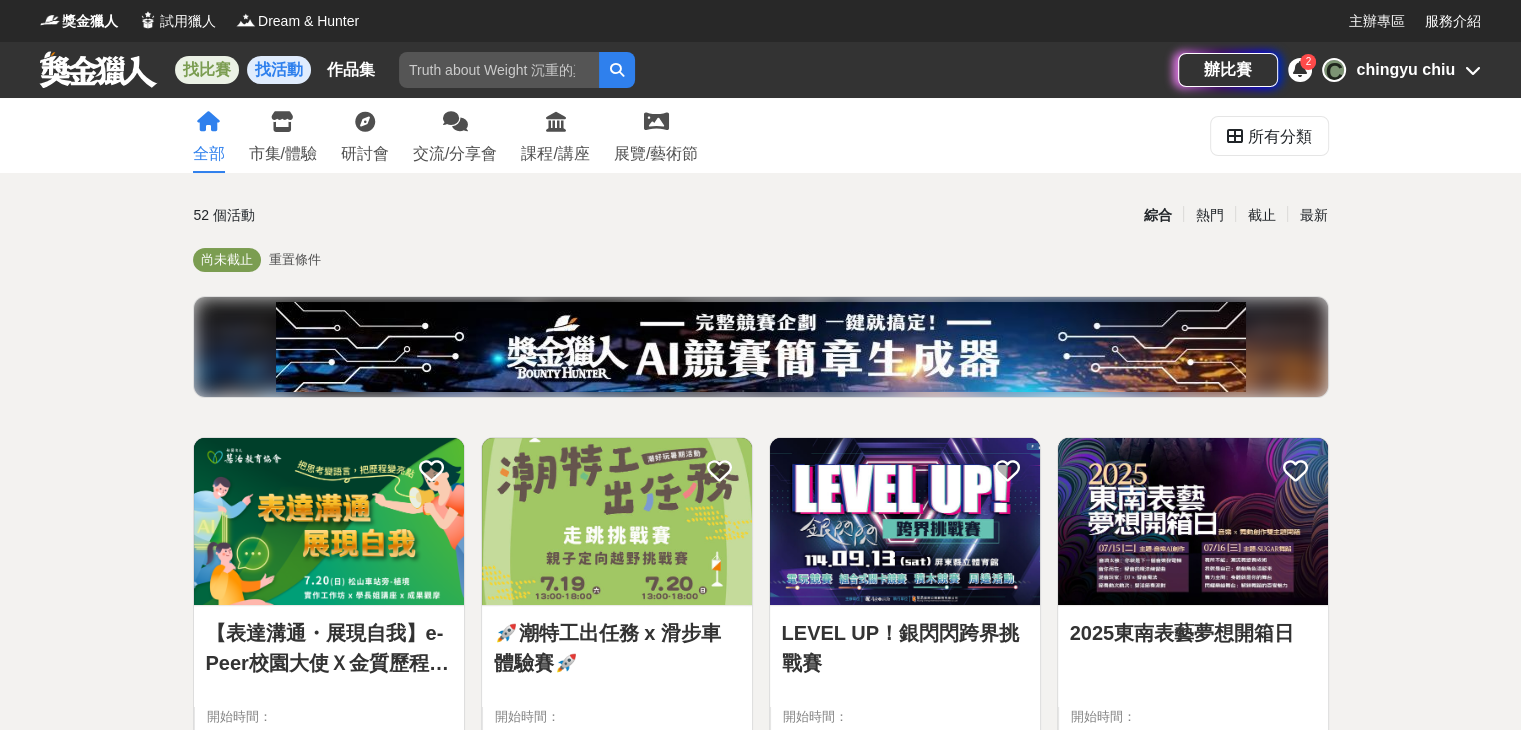 click on "找比賽" at bounding box center (207, 70) 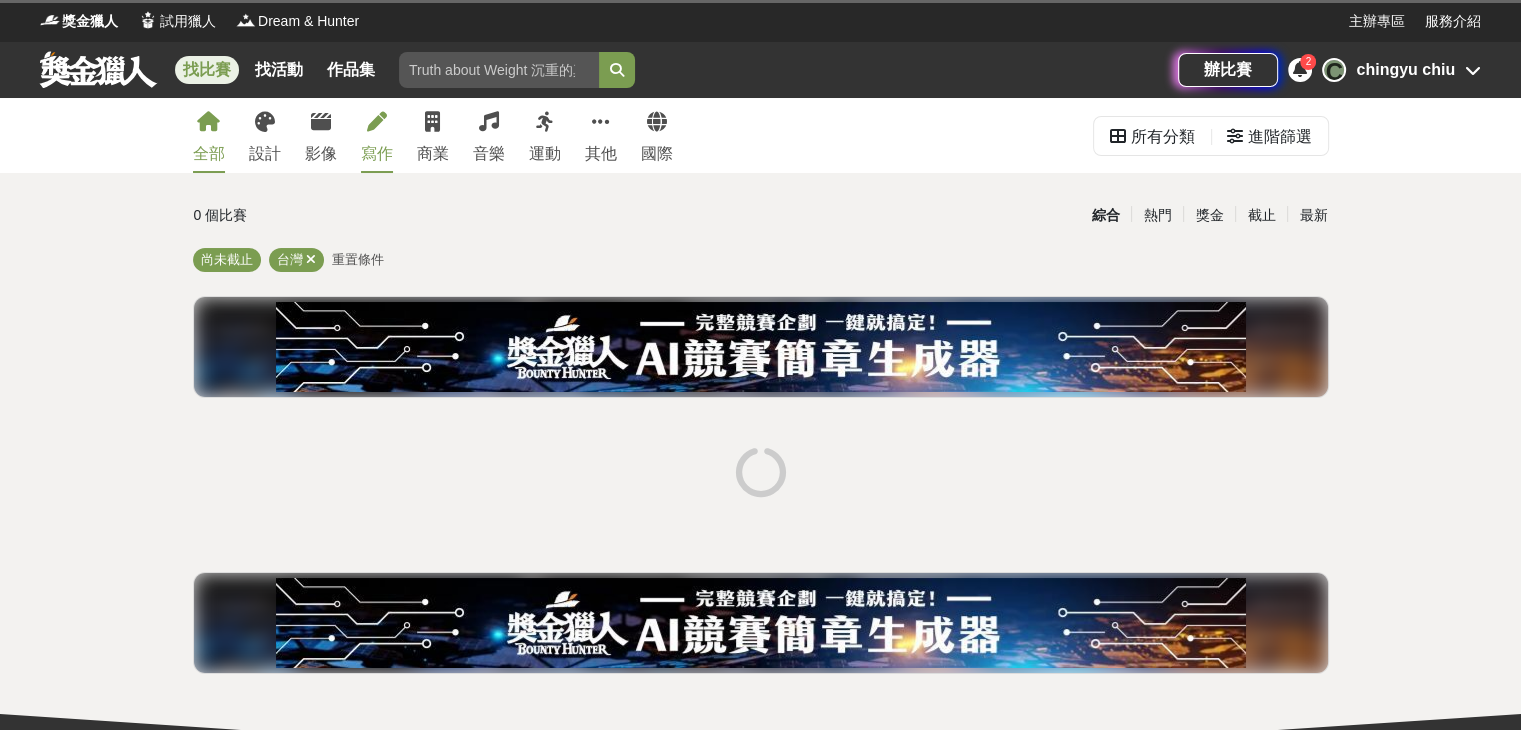 click on "寫作" at bounding box center [377, 135] 